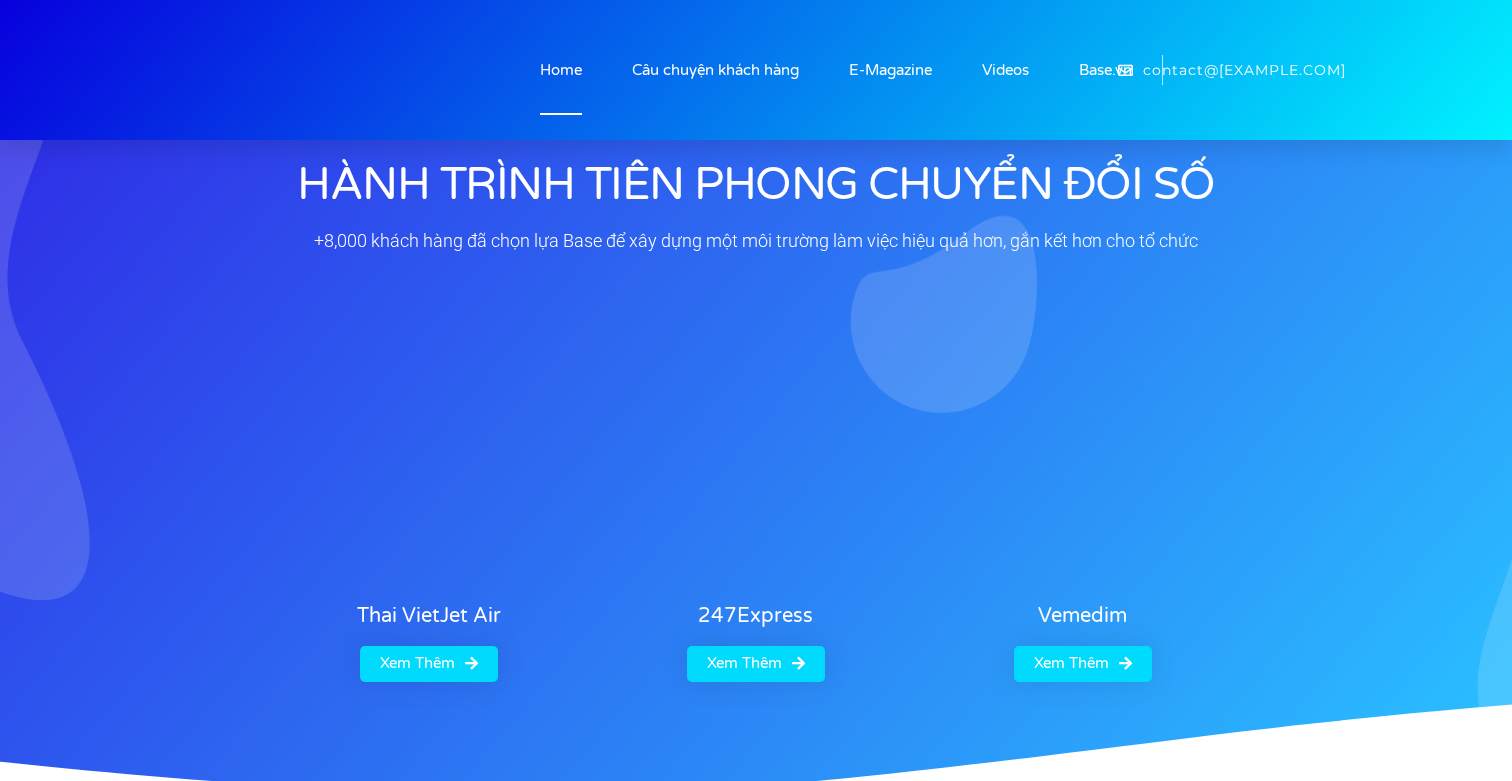 scroll, scrollTop: 648, scrollLeft: 0, axis: vertical 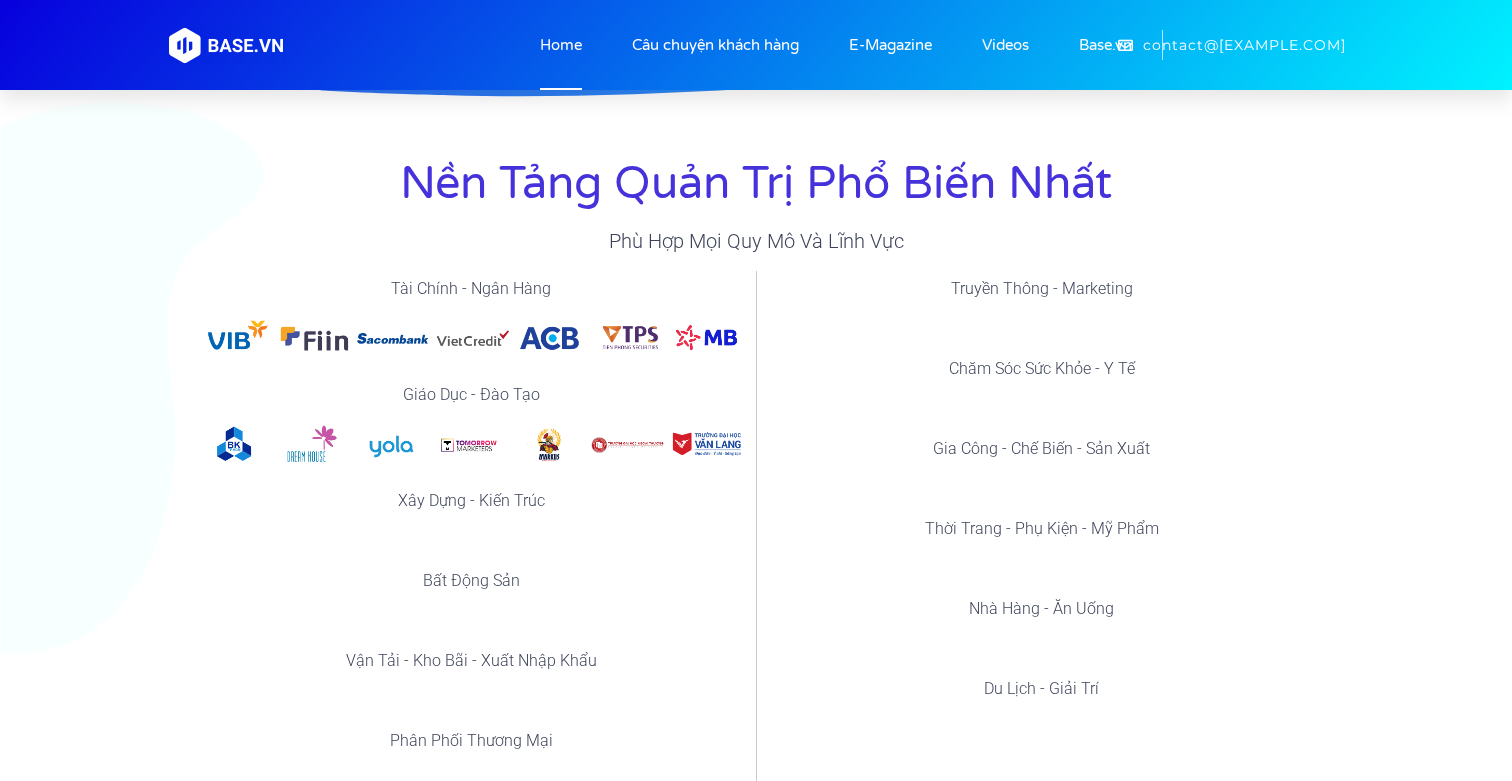 click on "Nền tảng quản trị phổ biến nhất" at bounding box center (756, 184) 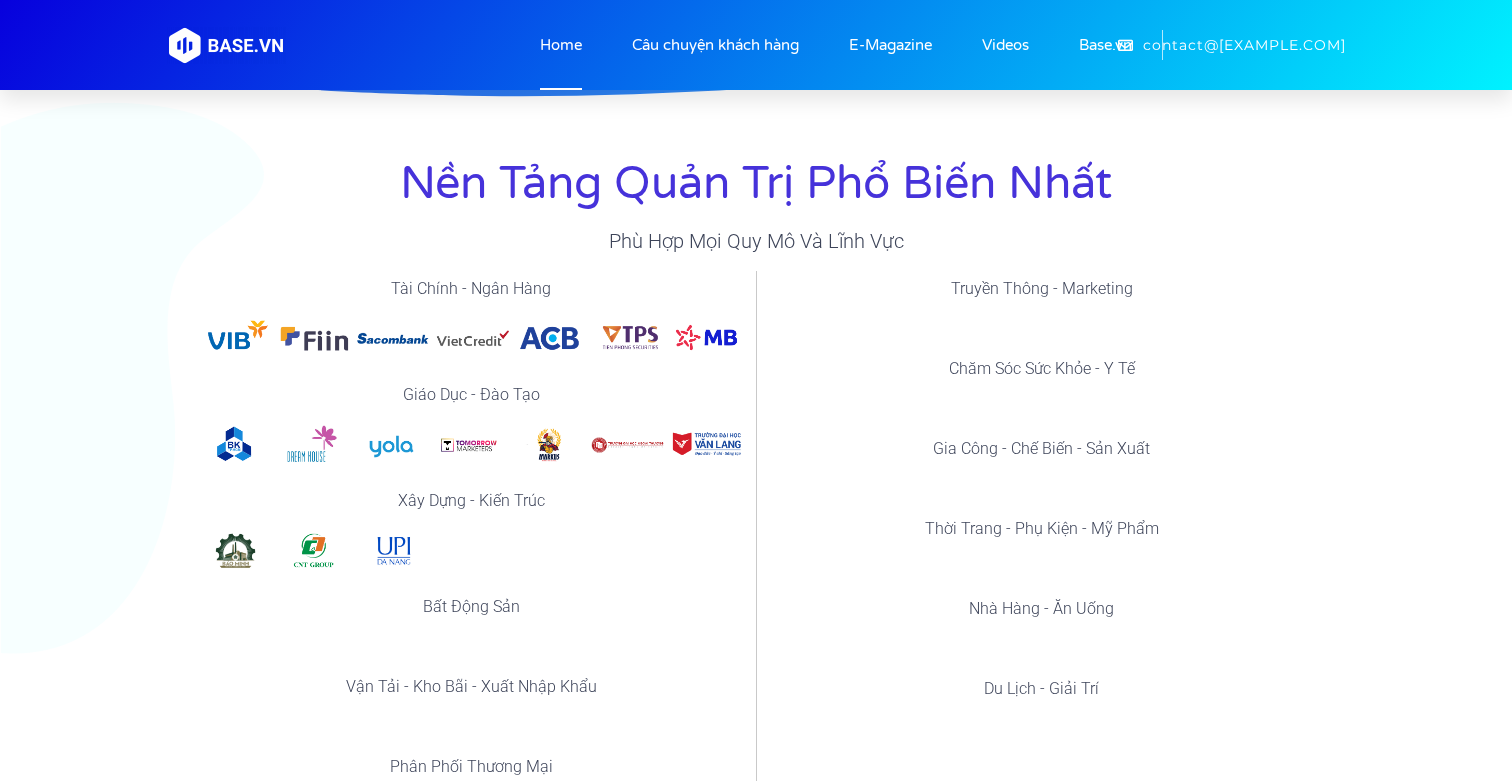 click on "Nền tảng quản trị phổ biến nhất" at bounding box center [756, 184] 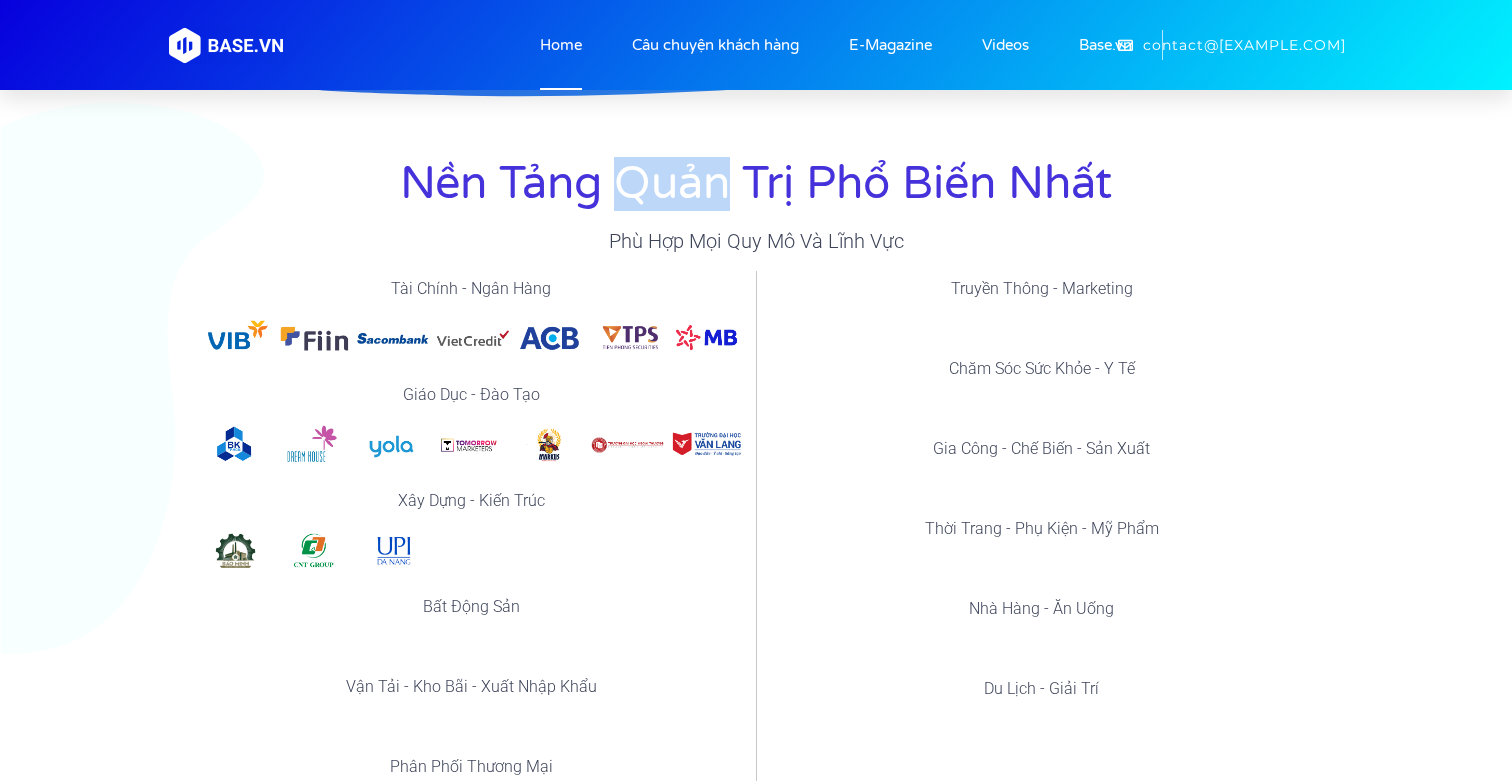 click on "Nền tảng quản trị phổ biến nhất" at bounding box center (756, 184) 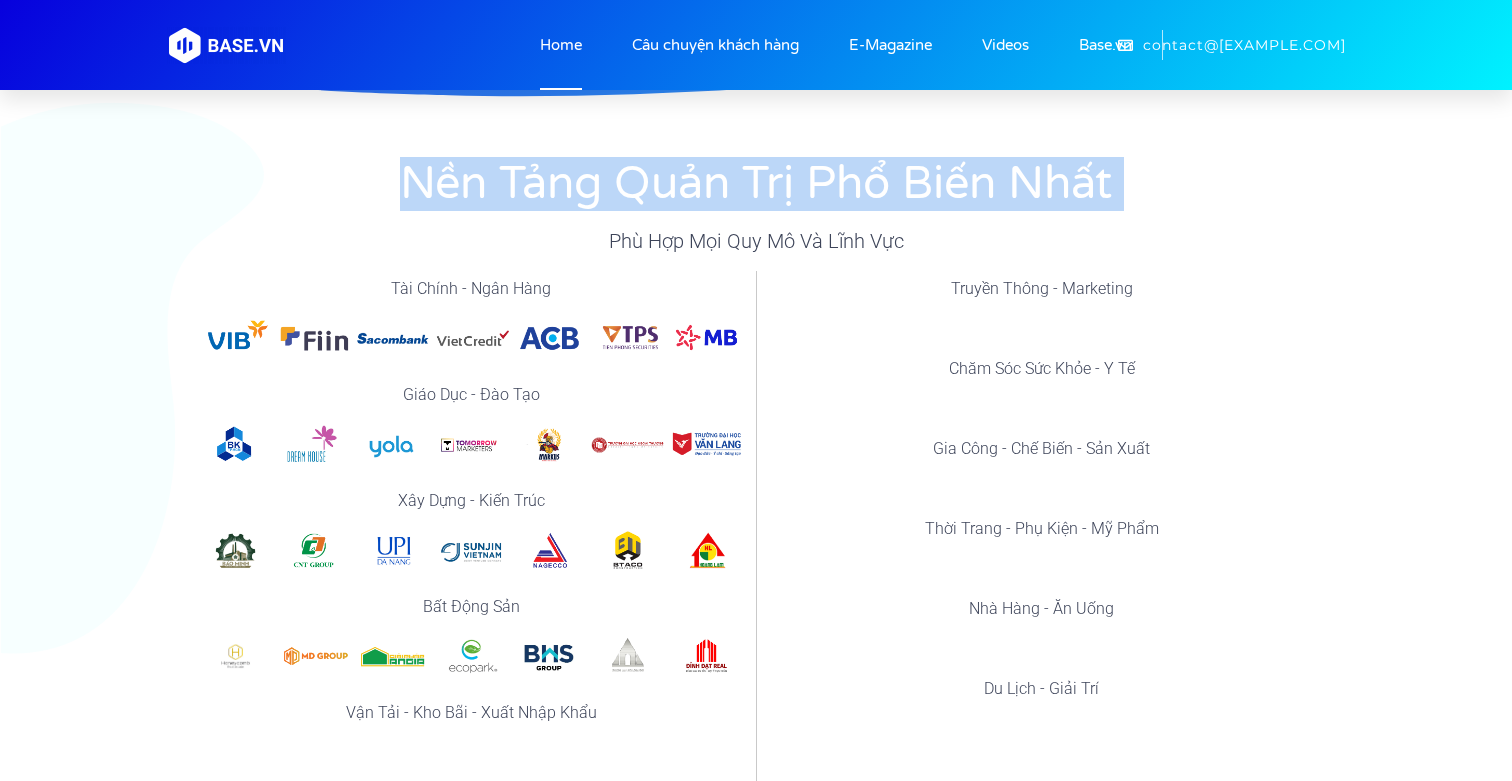 click on "Phù hợp mọi quy mô và lĩnh vực" at bounding box center [756, 241] 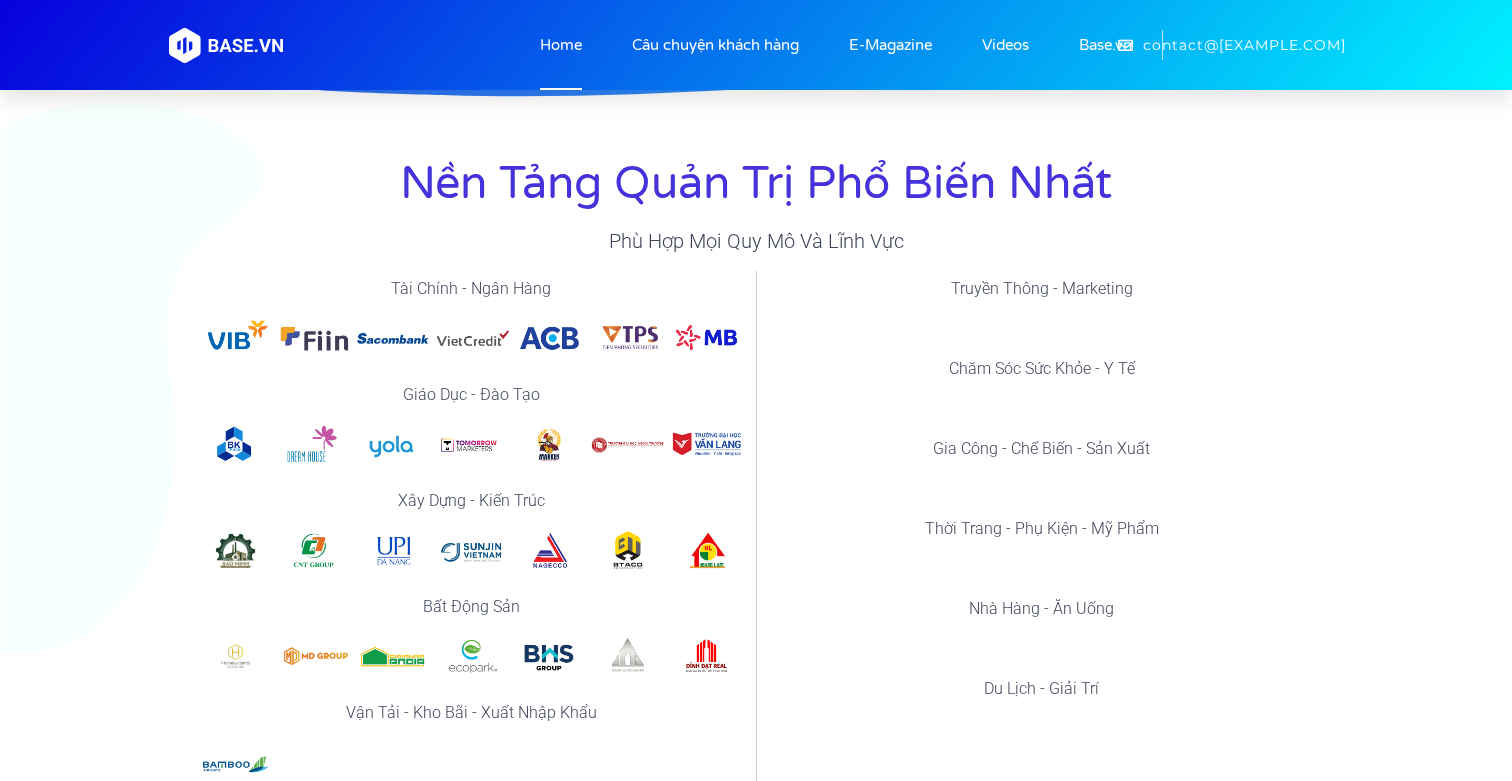 click on "Phù hợp mọi quy mô và lĩnh vực" at bounding box center (756, 241) 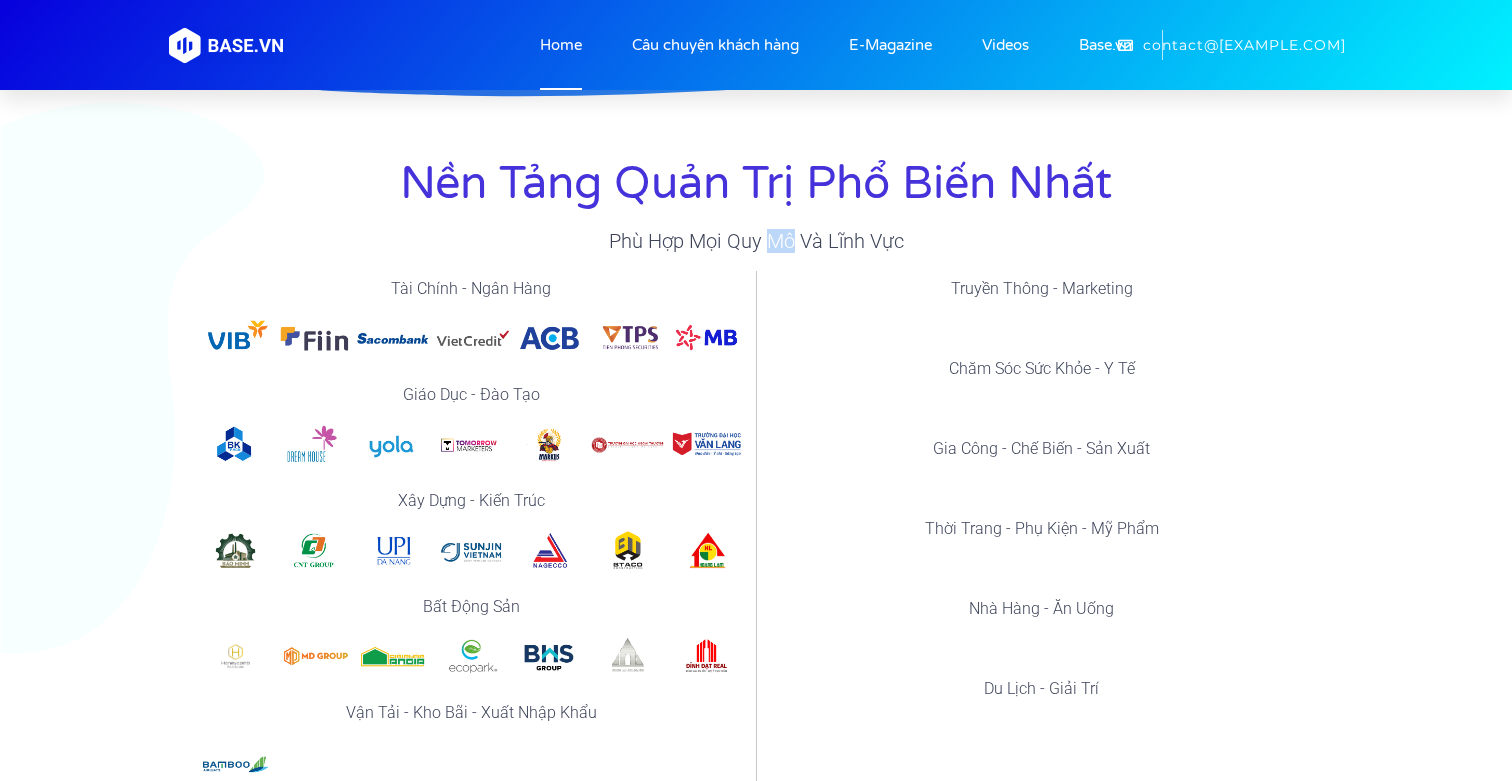 scroll, scrollTop: 648, scrollLeft: 0, axis: vertical 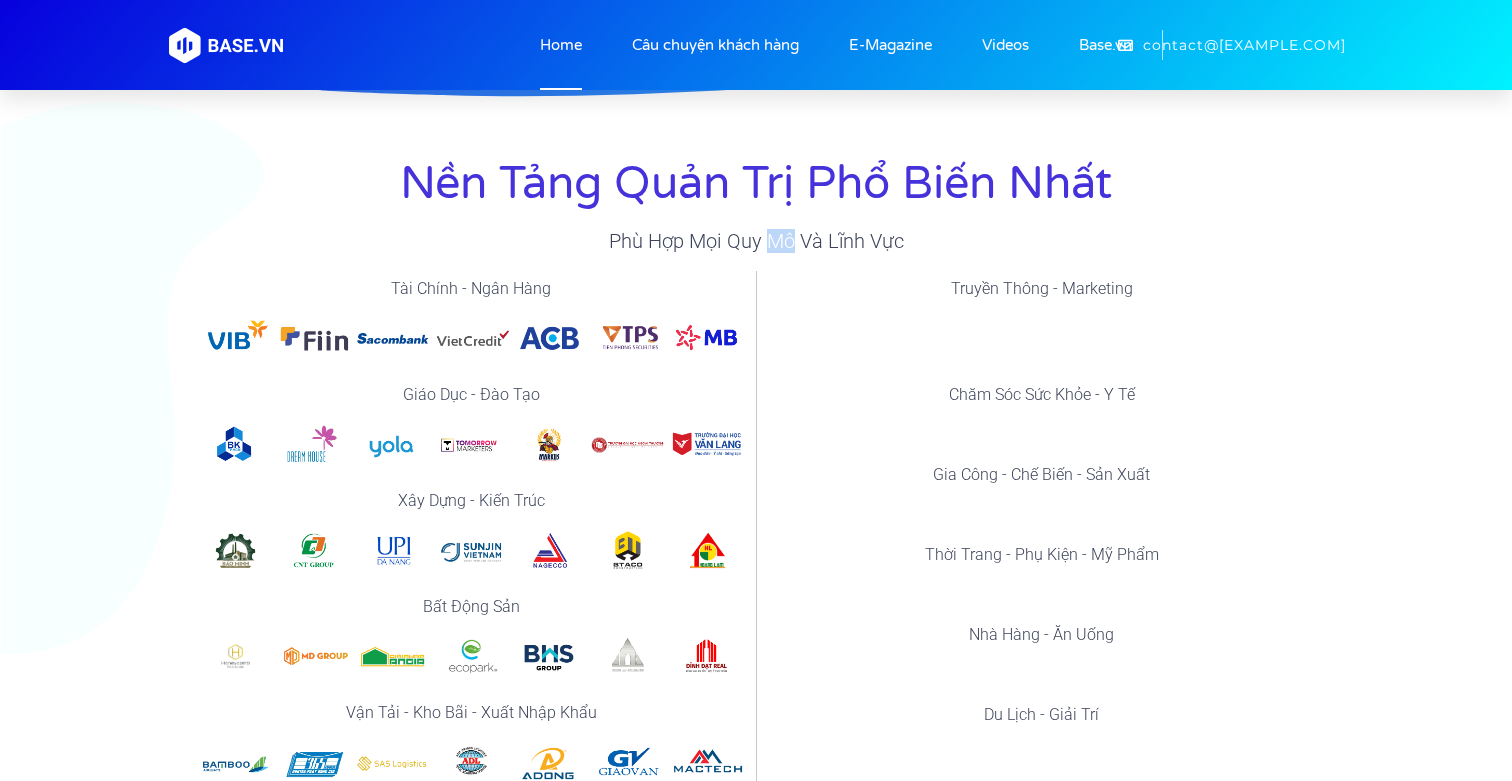 click on "Phù hợp mọi quy mô và lĩnh vực" at bounding box center (756, 241) 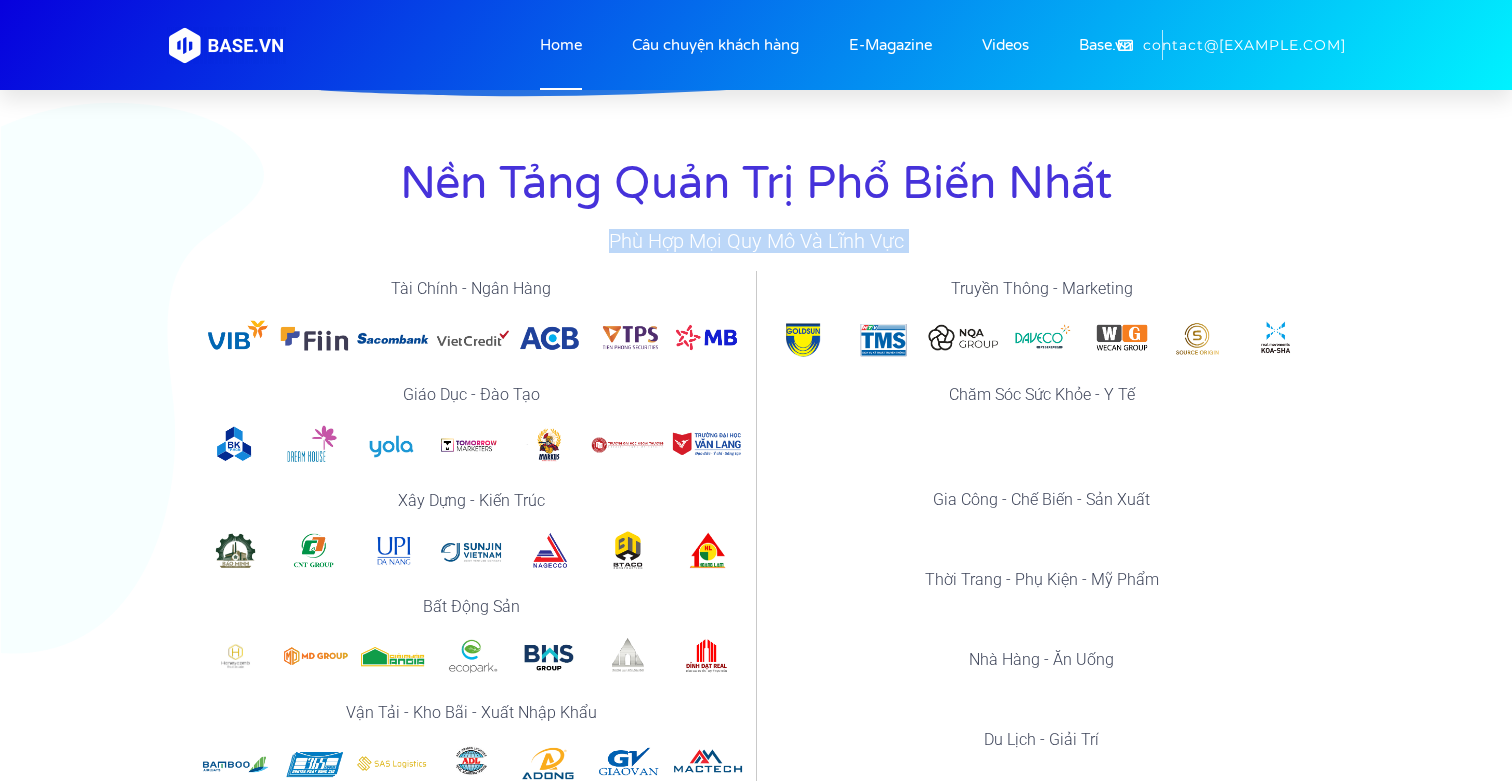 click on "Nền tảng quản trị phổ biến nhất" at bounding box center [756, 184] 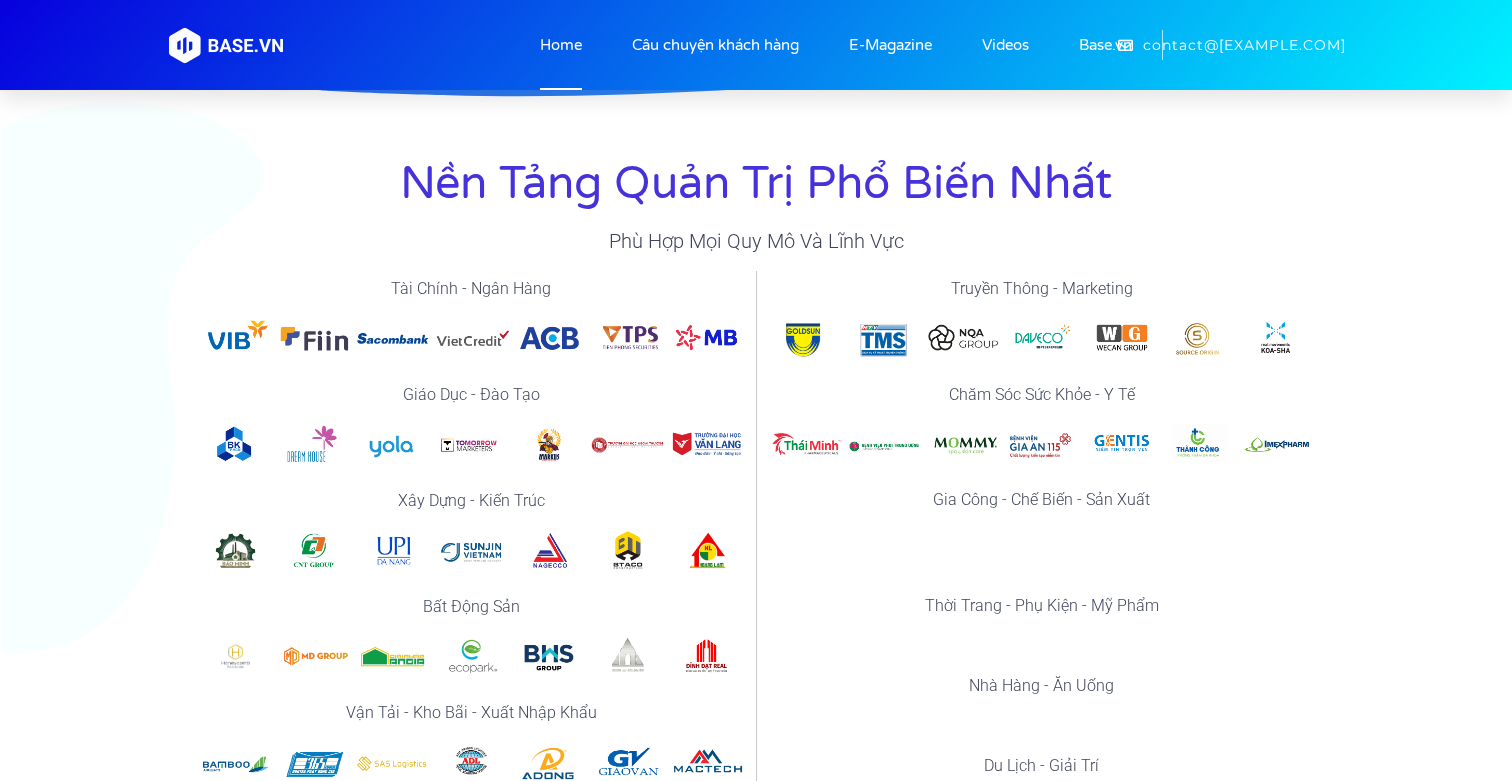 click on "Nền tảng quản trị phổ biến nhất" at bounding box center [756, 184] 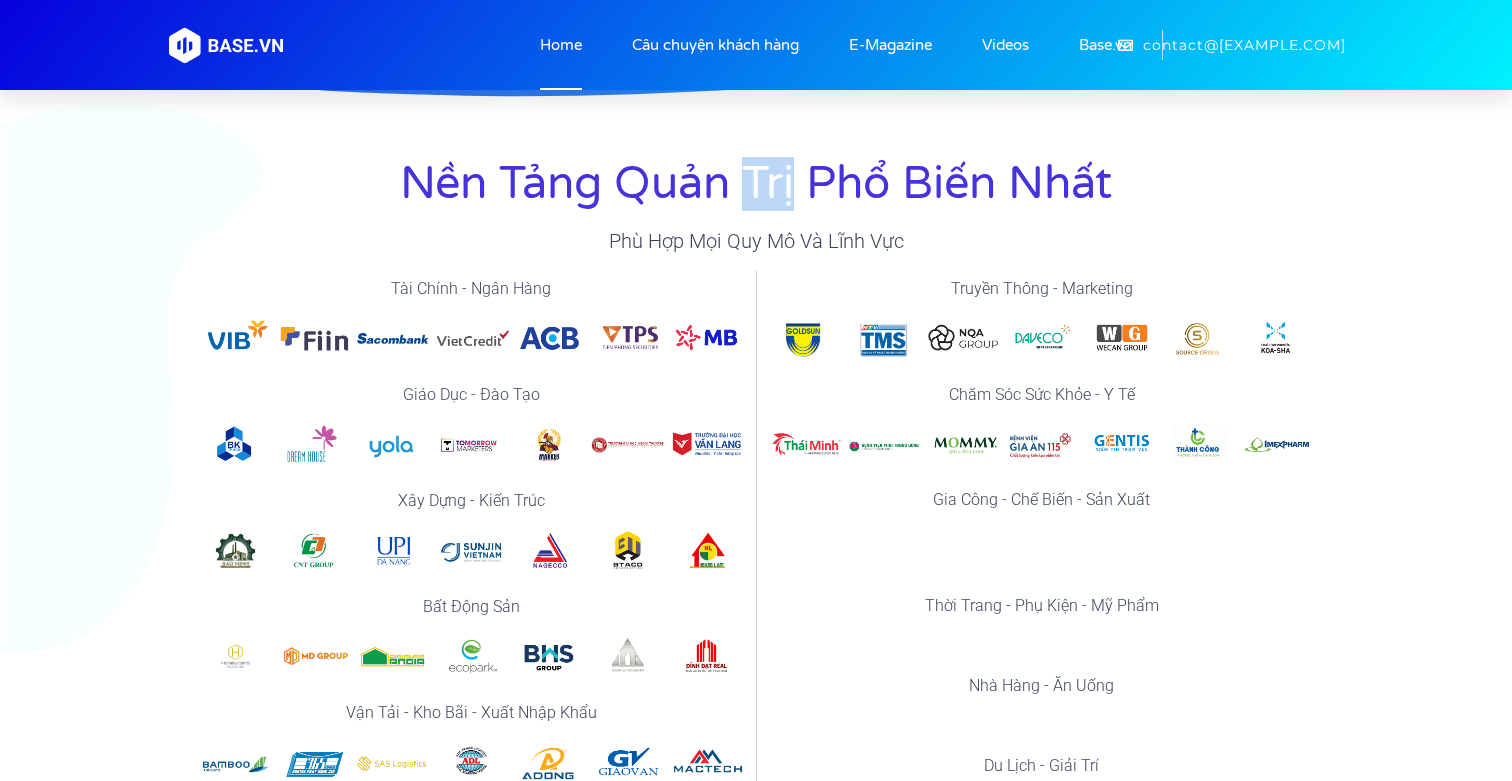 click on "Nền tảng quản trị phổ biến nhất" at bounding box center [756, 184] 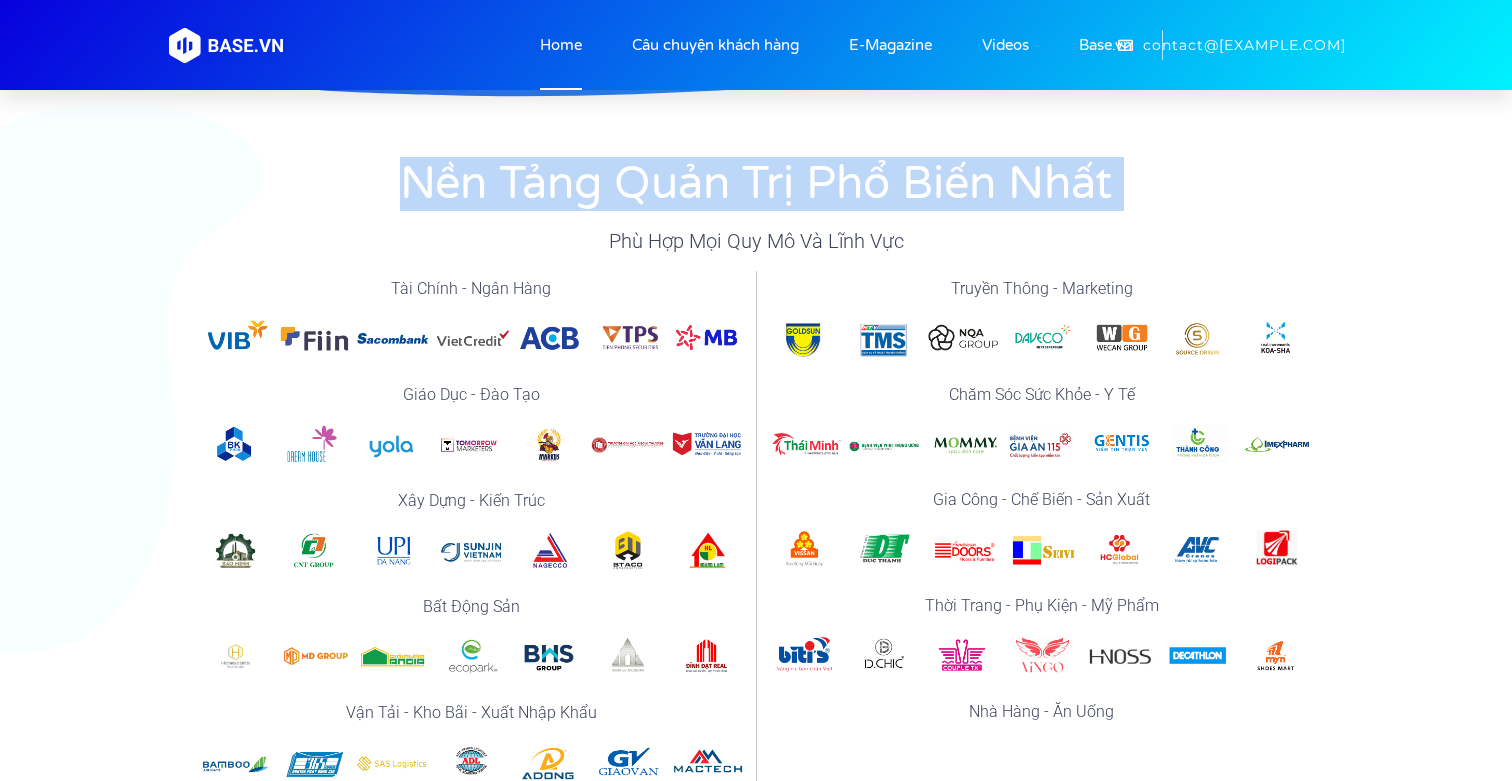 click on "Phù hợp mọi quy mô và lĩnh vực" at bounding box center (756, 241) 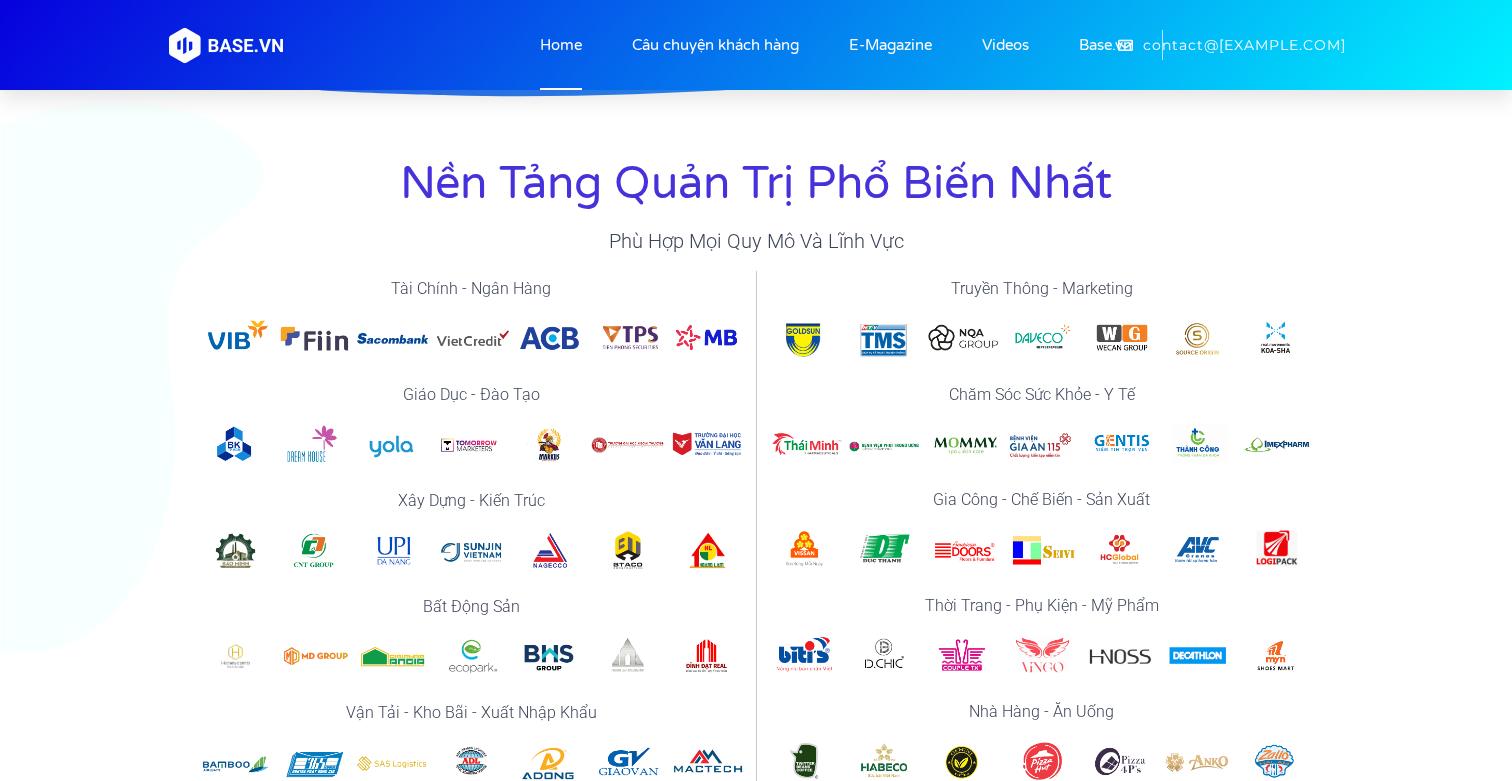 click on "Phù hợp mọi quy mô và lĩnh vực" at bounding box center (756, 241) 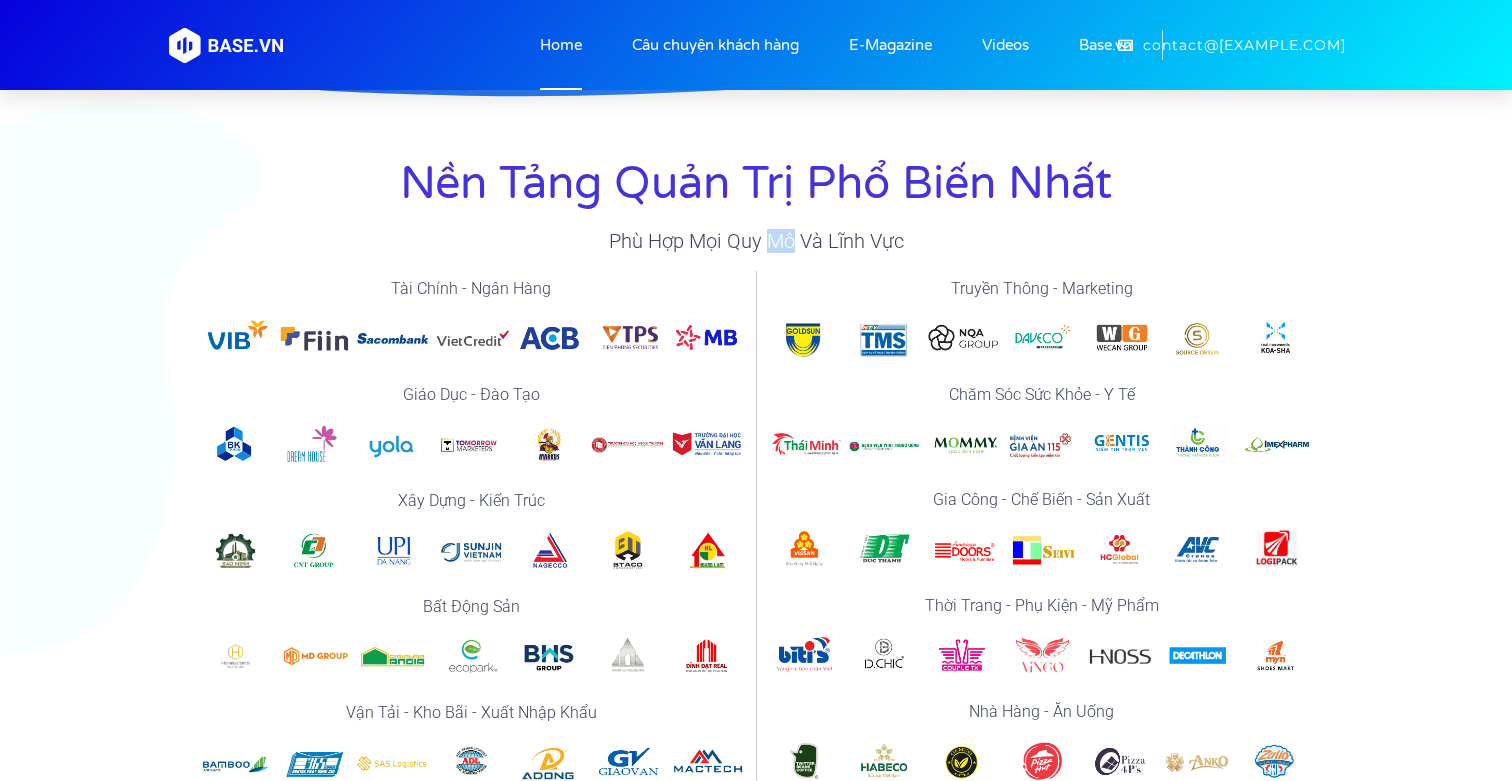 click on "Phù hợp mọi quy mô và lĩnh vực" at bounding box center [756, 241] 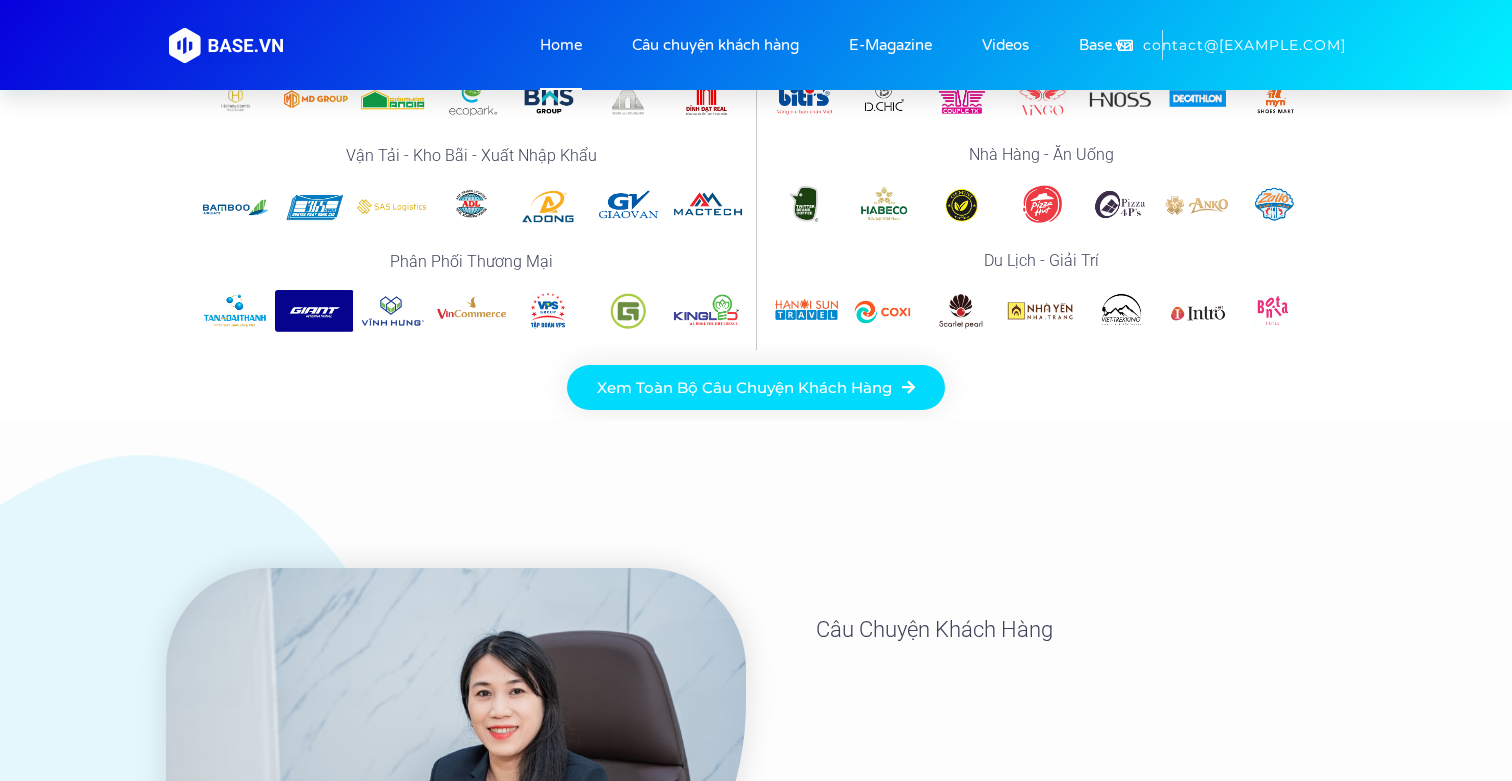 scroll, scrollTop: 1522, scrollLeft: 0, axis: vertical 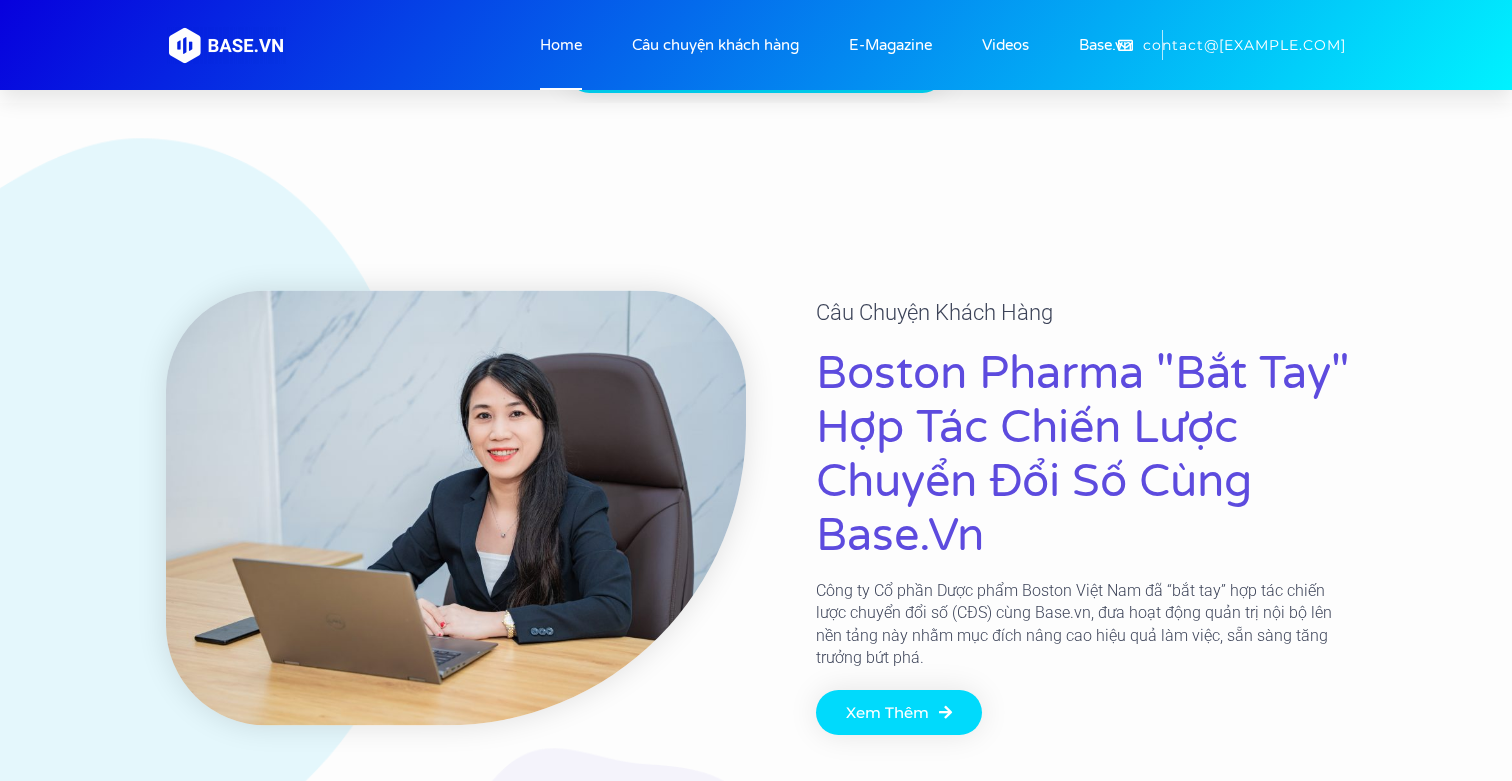 click on "Boston Pharma "bắt tay" hợp tác chiến lược chuyển đổi số cùng base.vn" at bounding box center [1083, 455] 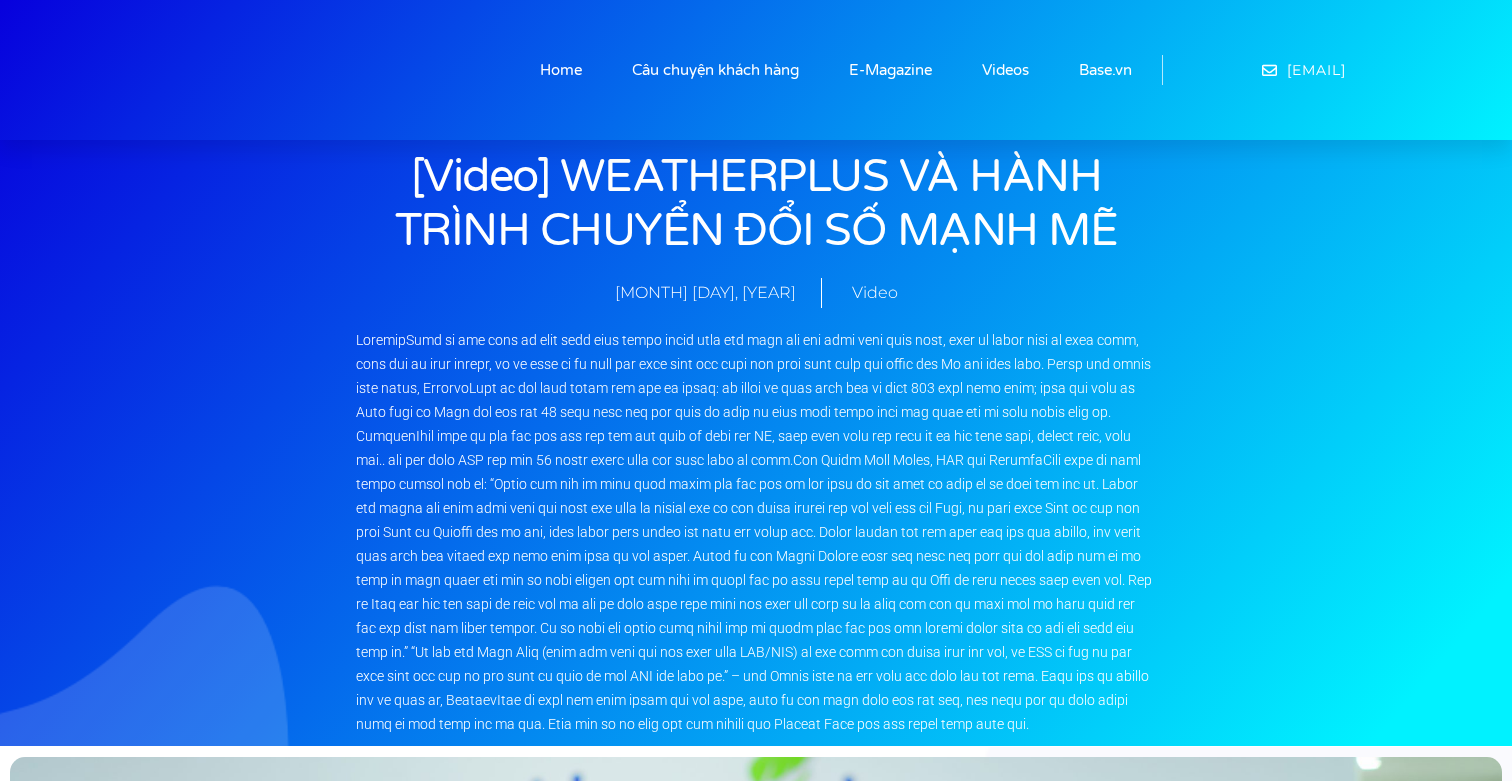 scroll, scrollTop: 0, scrollLeft: 0, axis: both 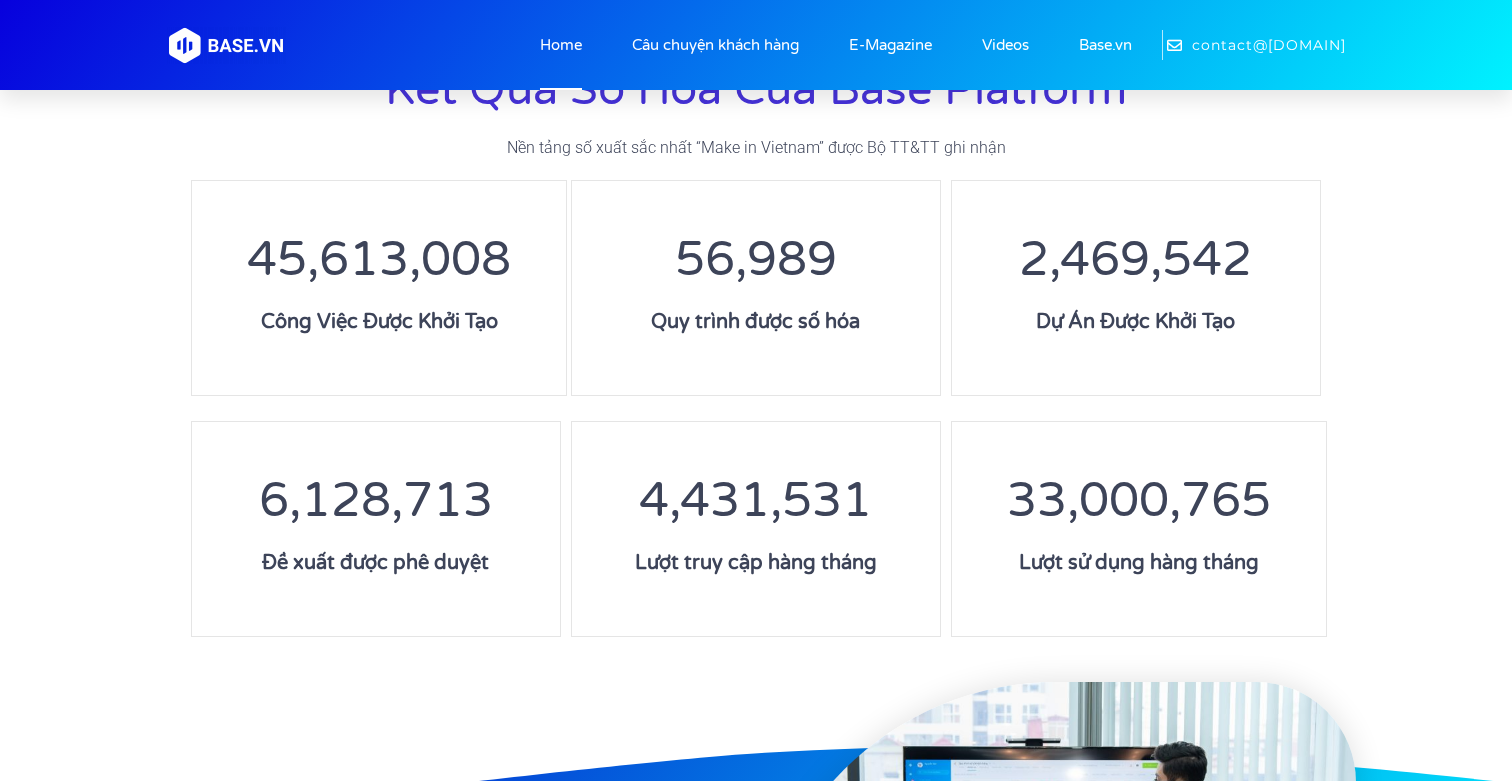 click on "56,989
Quy trình được số hóa" at bounding box center [756, 288] 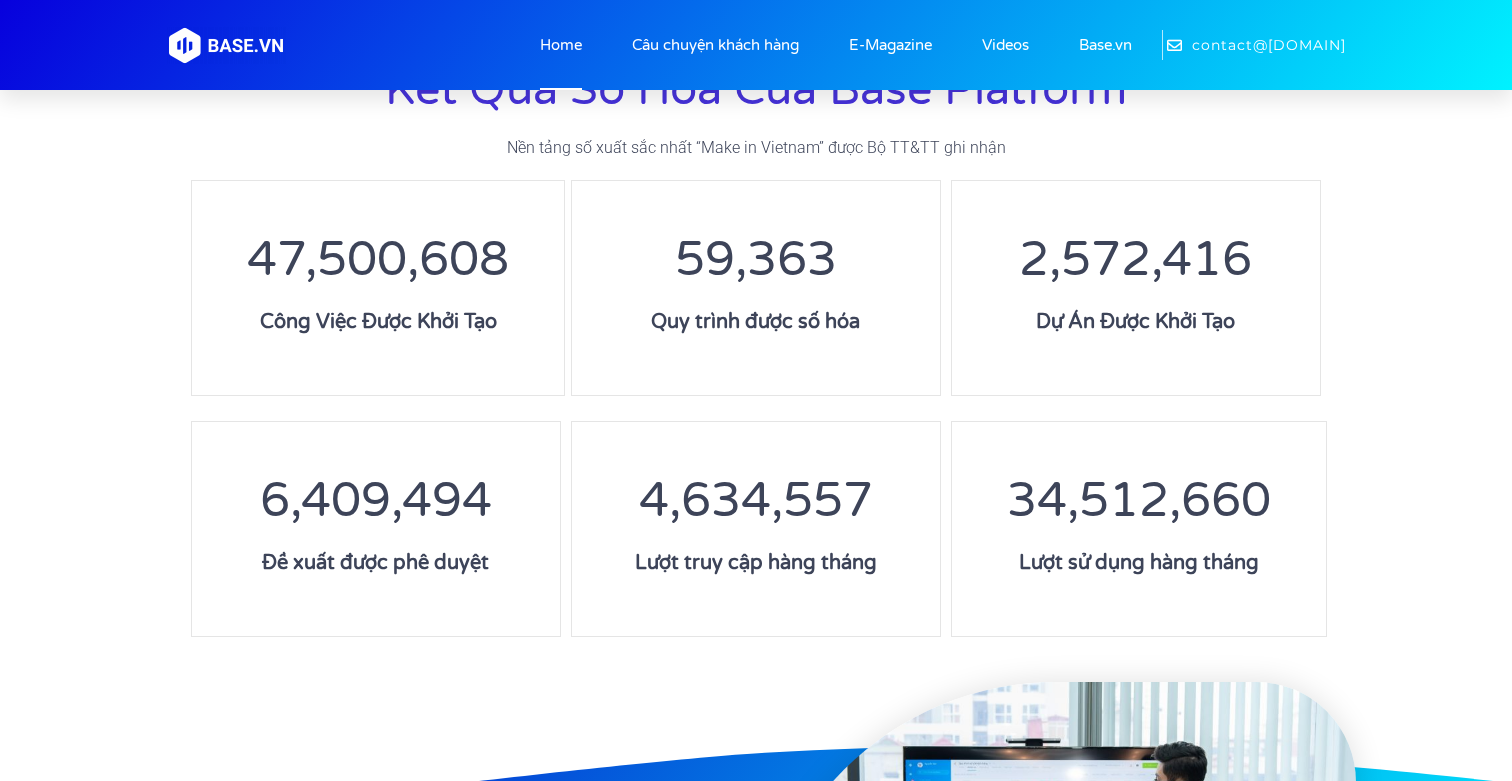click on "59,363
Quy trình được số hóa" at bounding box center [756, 288] 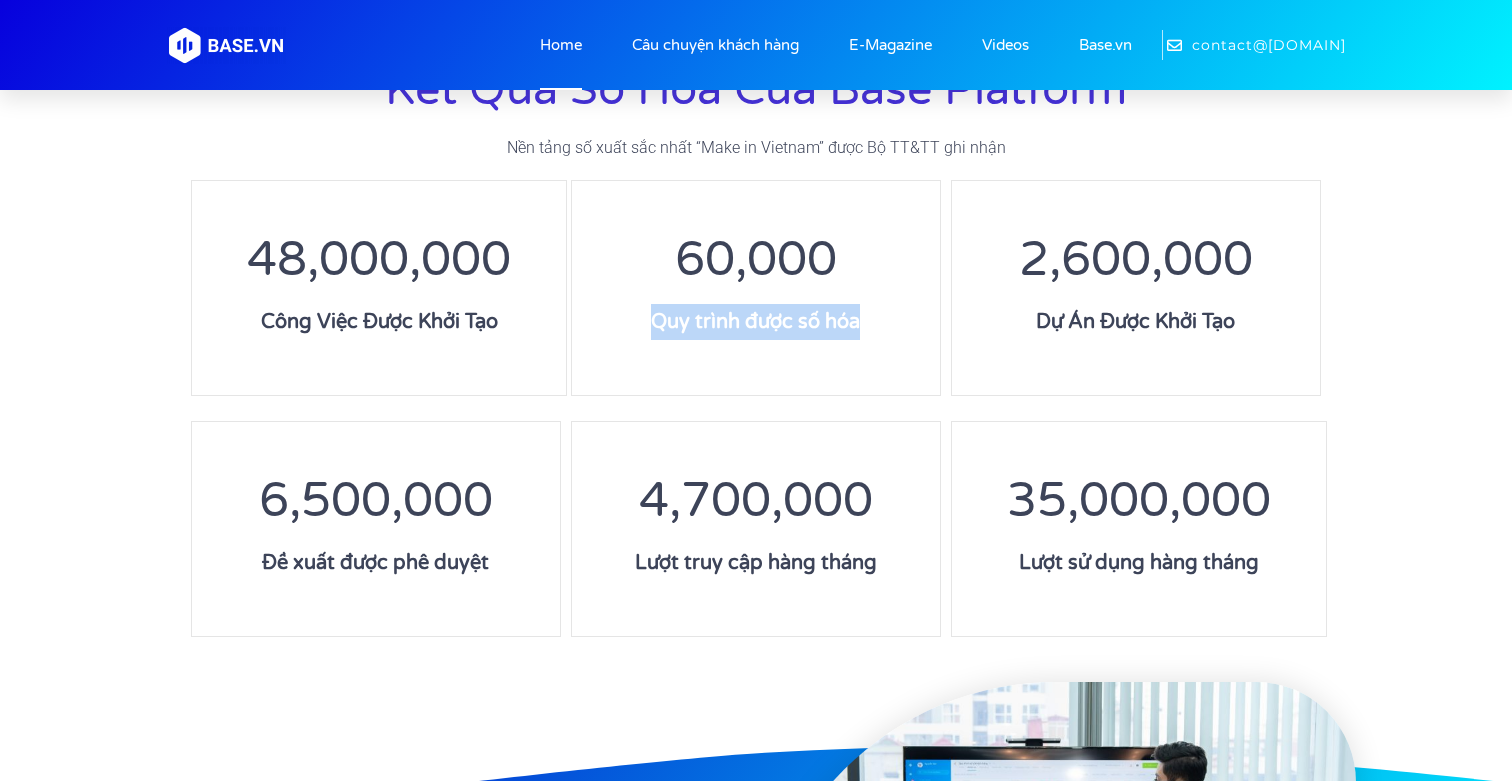 click on "Kết quả số hóa của Base Platform" at bounding box center (756, 90) 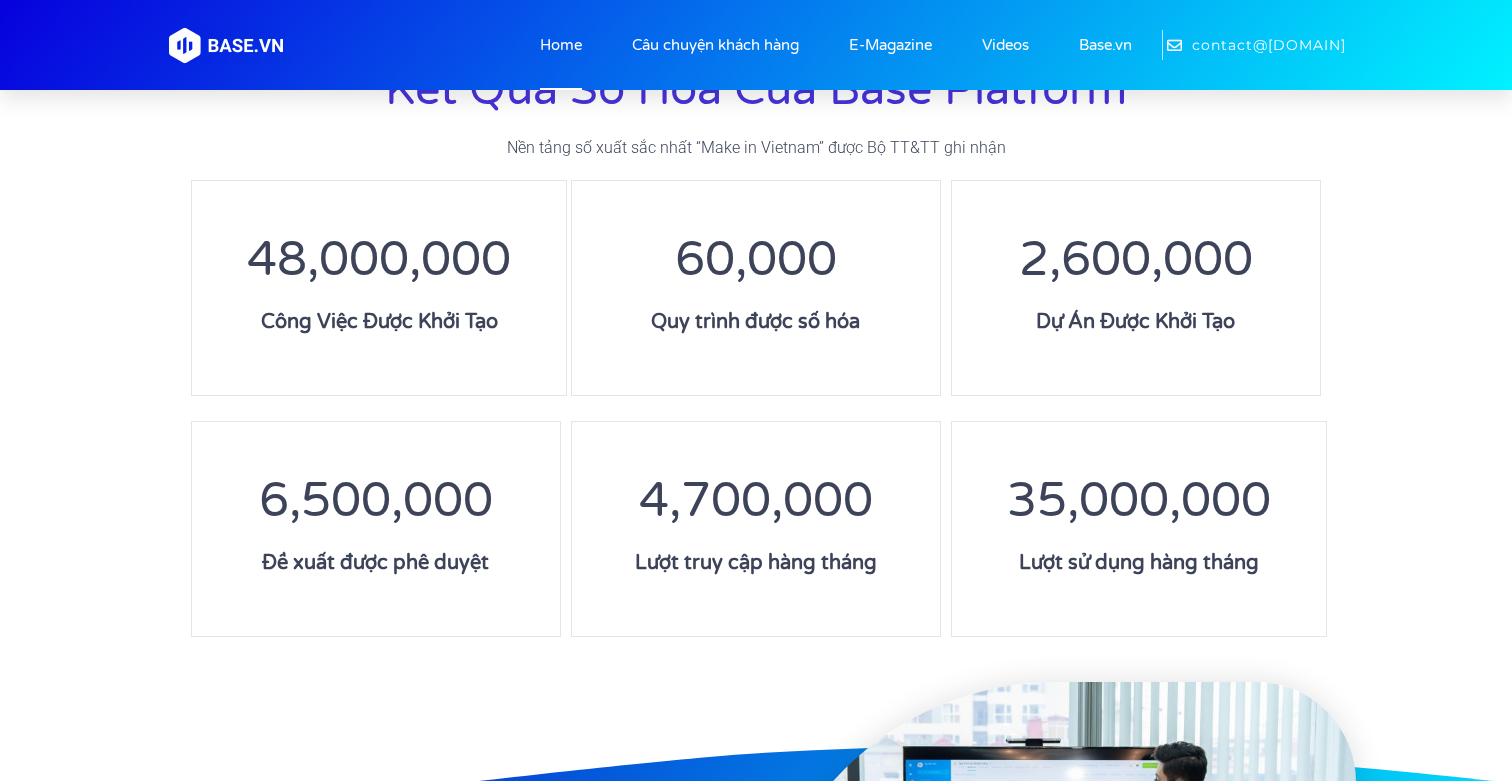 click on "Kết quả số hóa của Base Platform" at bounding box center [756, 90] 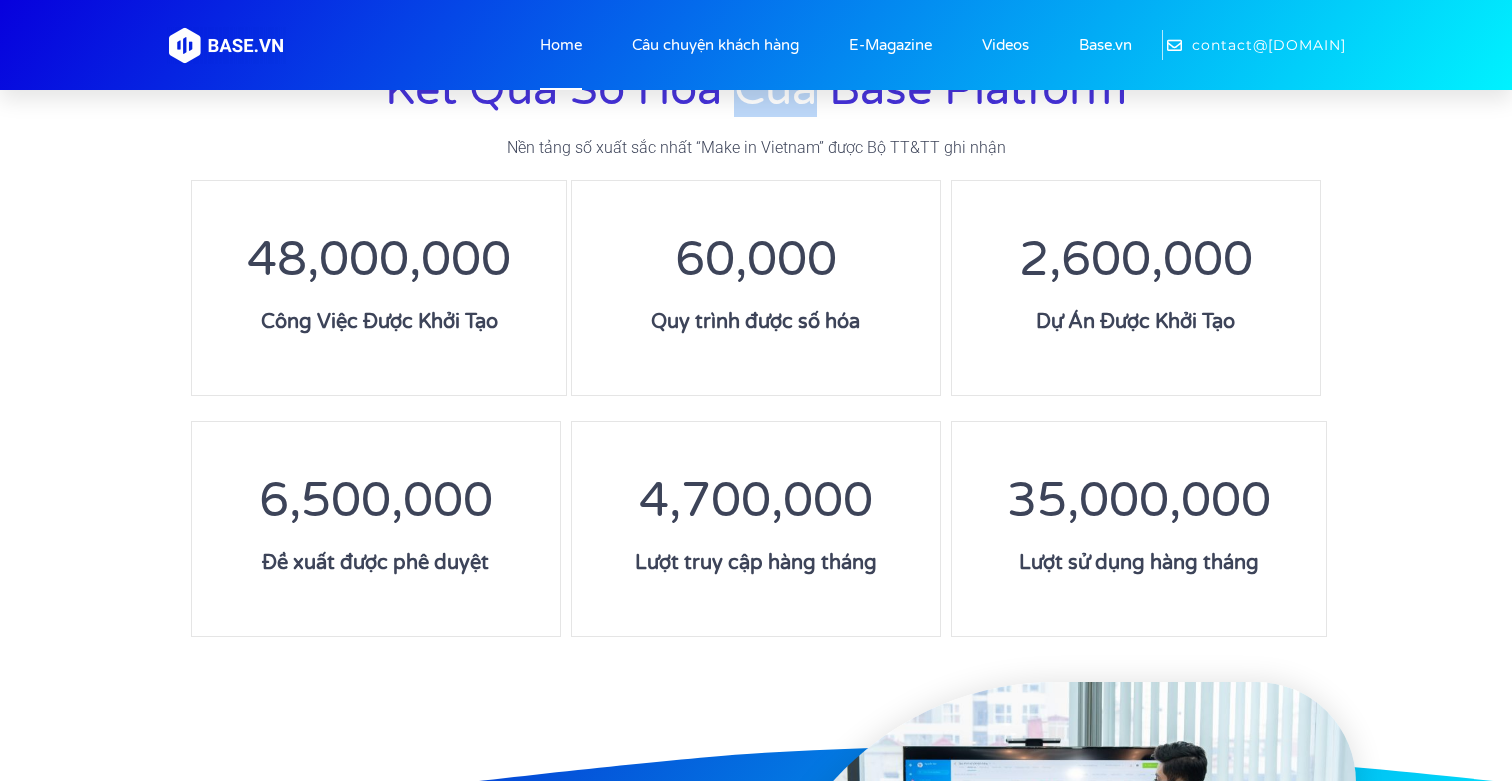click on "48,000,000
Công Việc Được Khởi Tạo
60,000
Quy trình được số hóa
2,600,000
Dự Án Được Khởi Tạo​​" at bounding box center [756, 280] 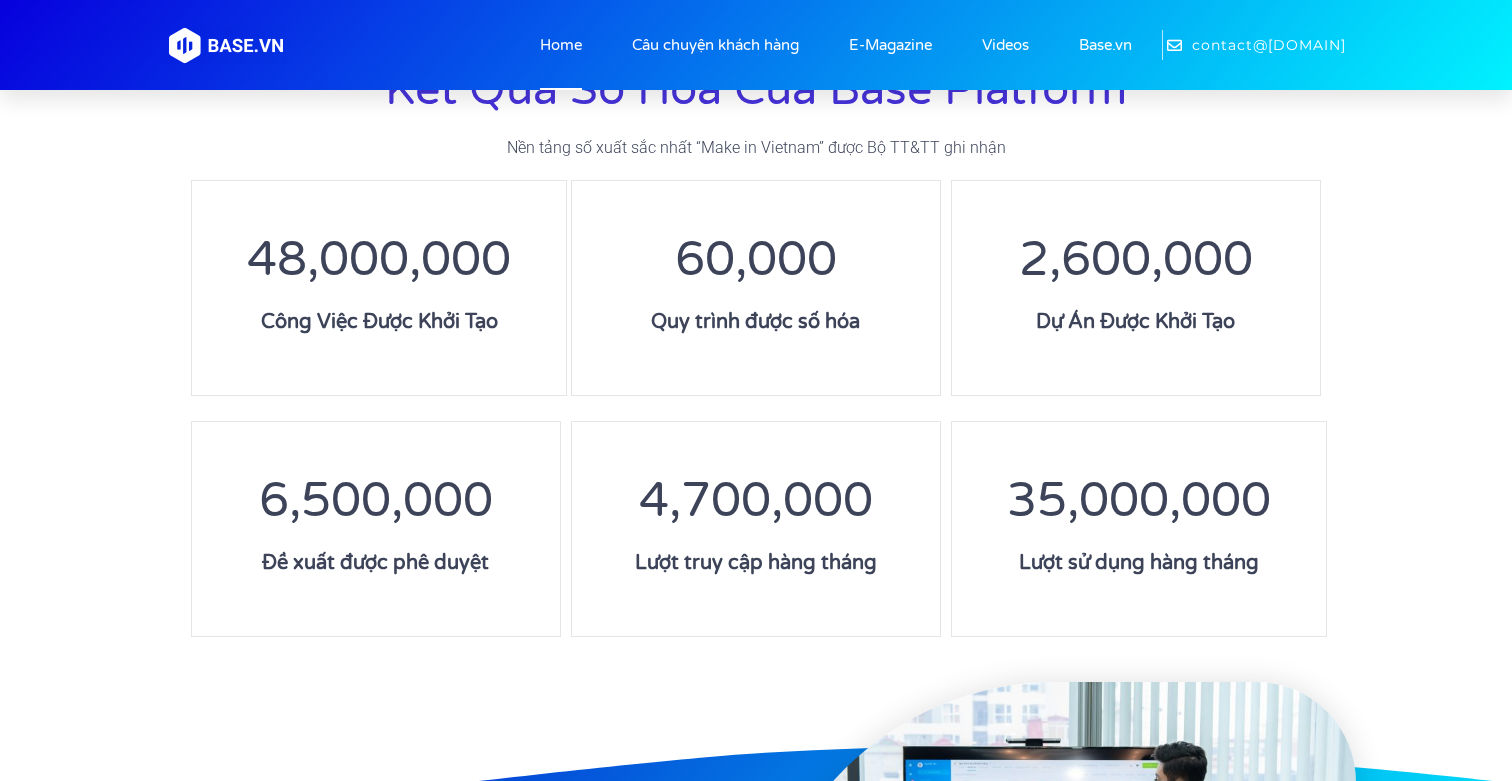 click on "48,000,000
Công Việc Được Khởi Tạo
60,000
Quy trình được số hóa
2,600,000
Dự Án Được Khởi Tạo​​" at bounding box center [756, 280] 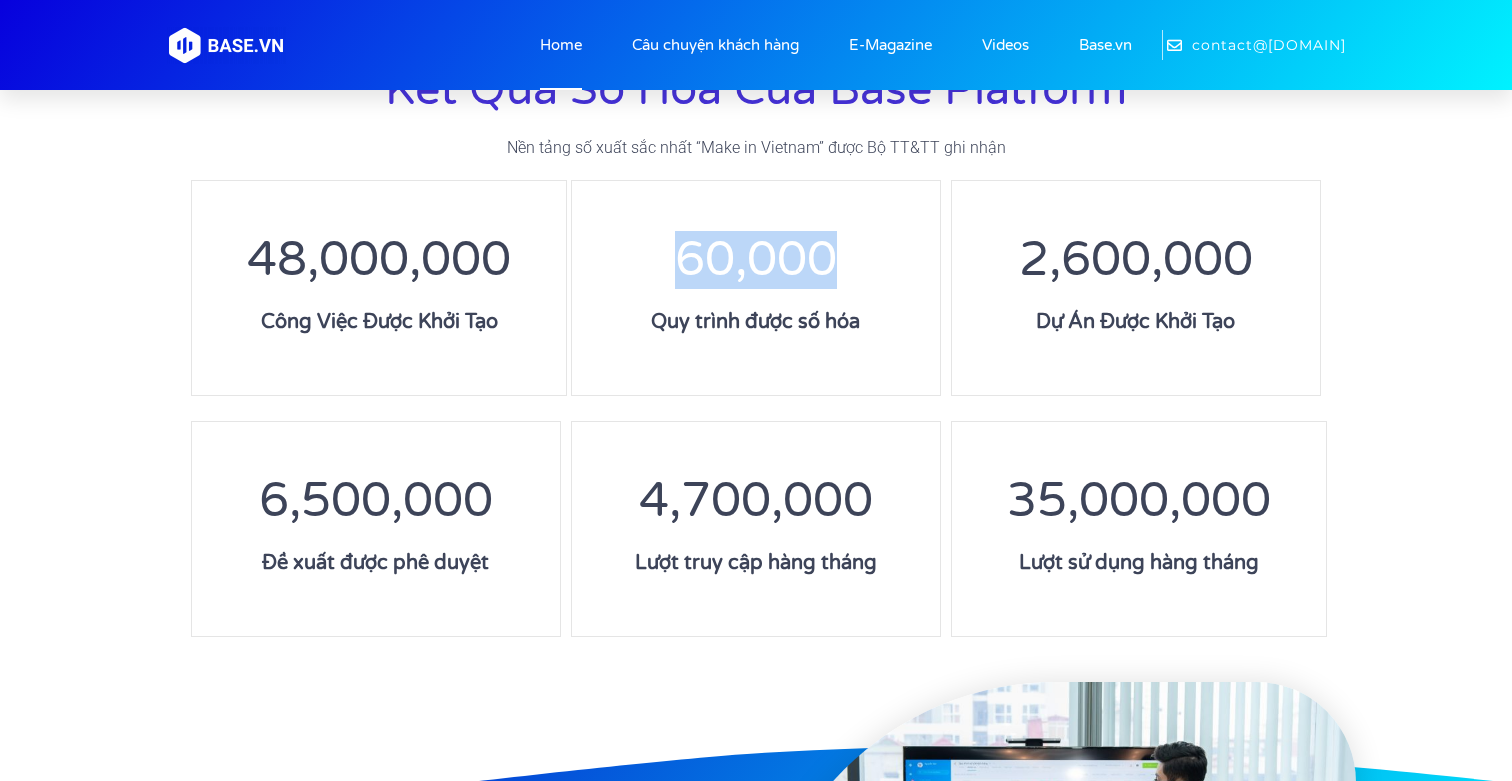 click on "48,000,000
Công Việc Được Khởi Tạo
60,000
Quy trình được số hóa
2,600,000
Dự Án Được Khởi Tạo​​" at bounding box center [756, 280] 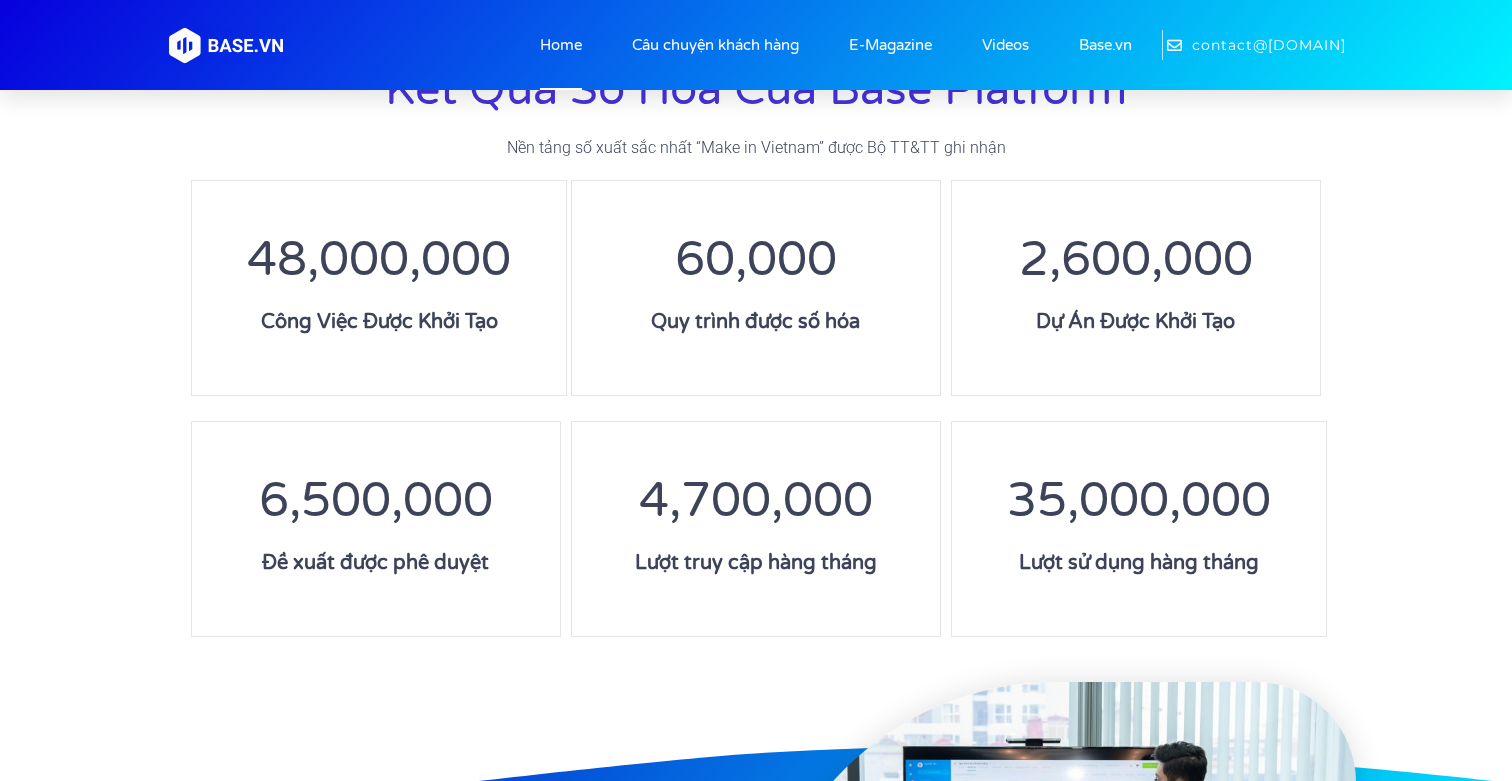 click on "Nền tảng số xuất sắc nhất “Make in Vietnam” được Bộ TT&TT ghi nhận" at bounding box center (756, 148) 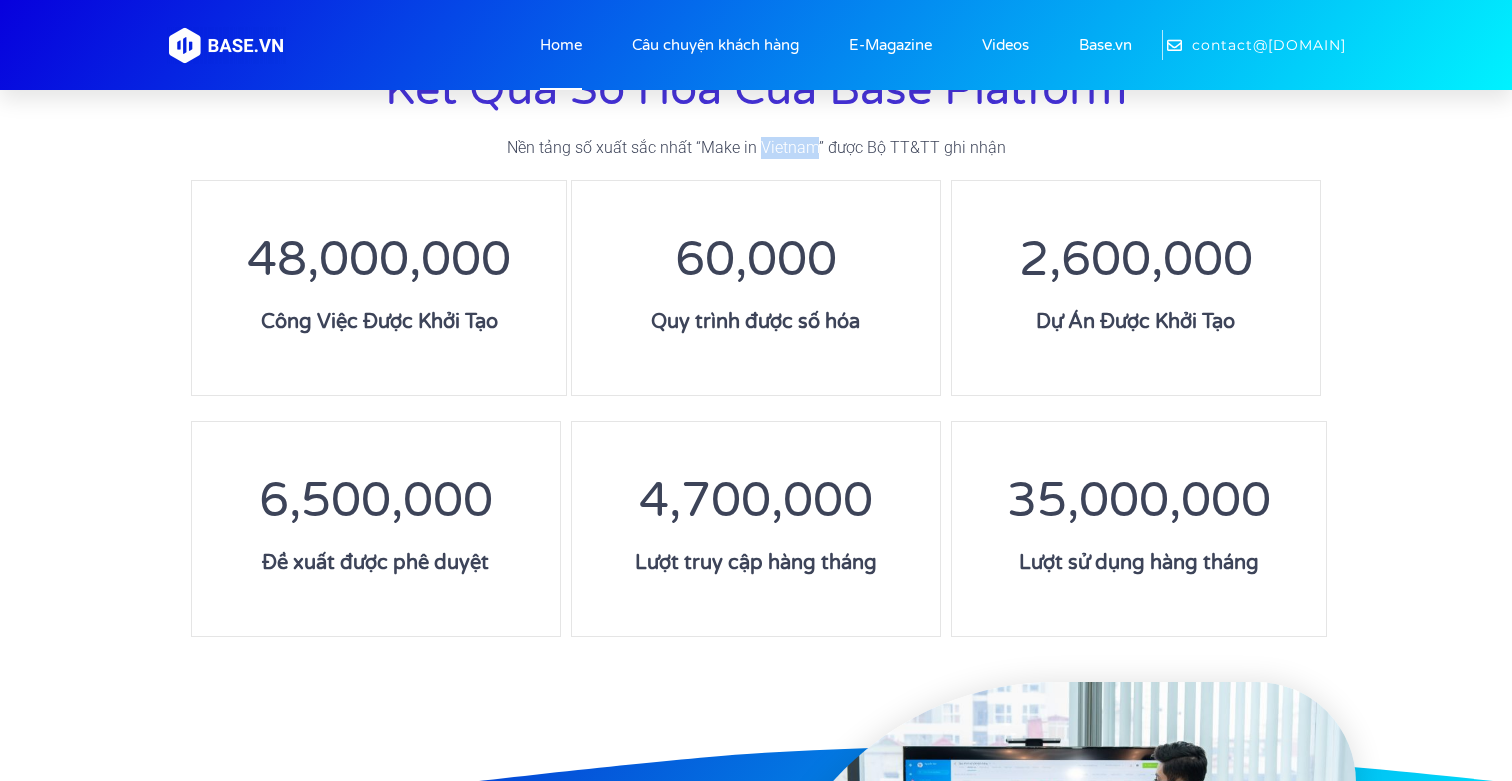 click on "Nền tảng số xuất sắc nhất “Make in Vietnam” được Bộ TT&TT ghi nhận" at bounding box center (756, 148) 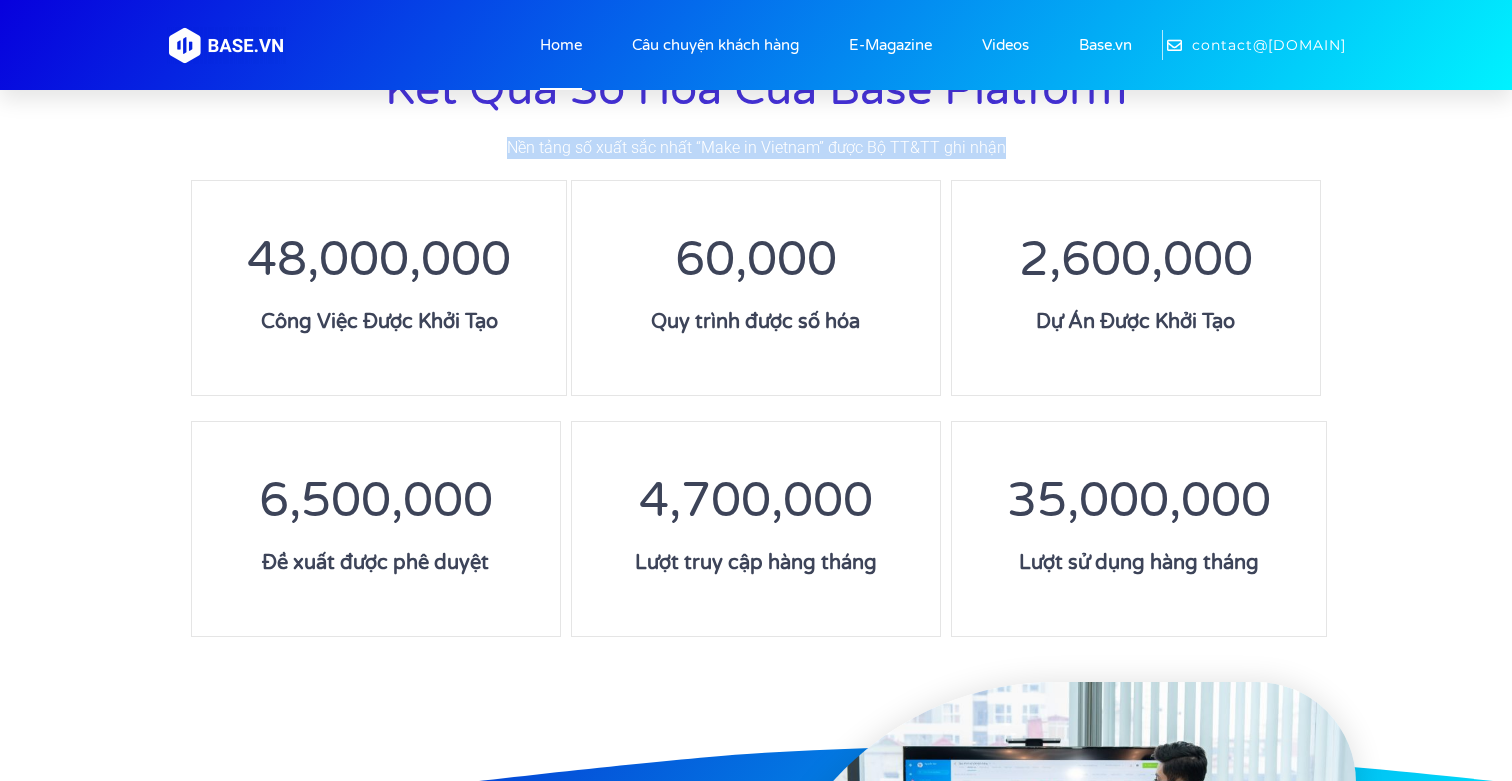 click on "Nền tảng số xuất sắc nhất “Make in Vietnam” được Bộ TT&TT ghi nhận" at bounding box center [756, 148] 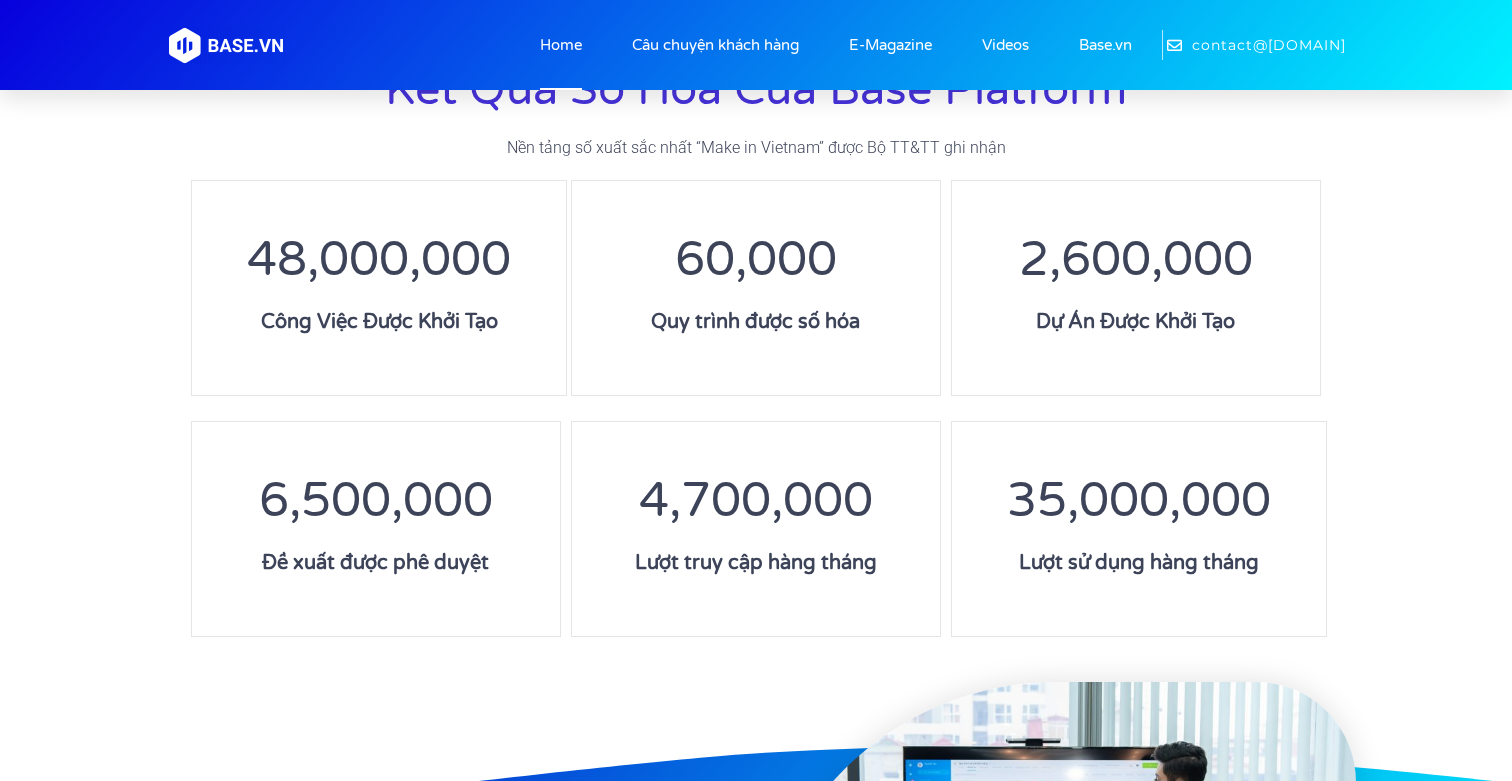 click on "Nền tảng số xuất sắc nhất “Make in Vietnam” được Bộ TT&TT ghi nhận" at bounding box center [756, 148] 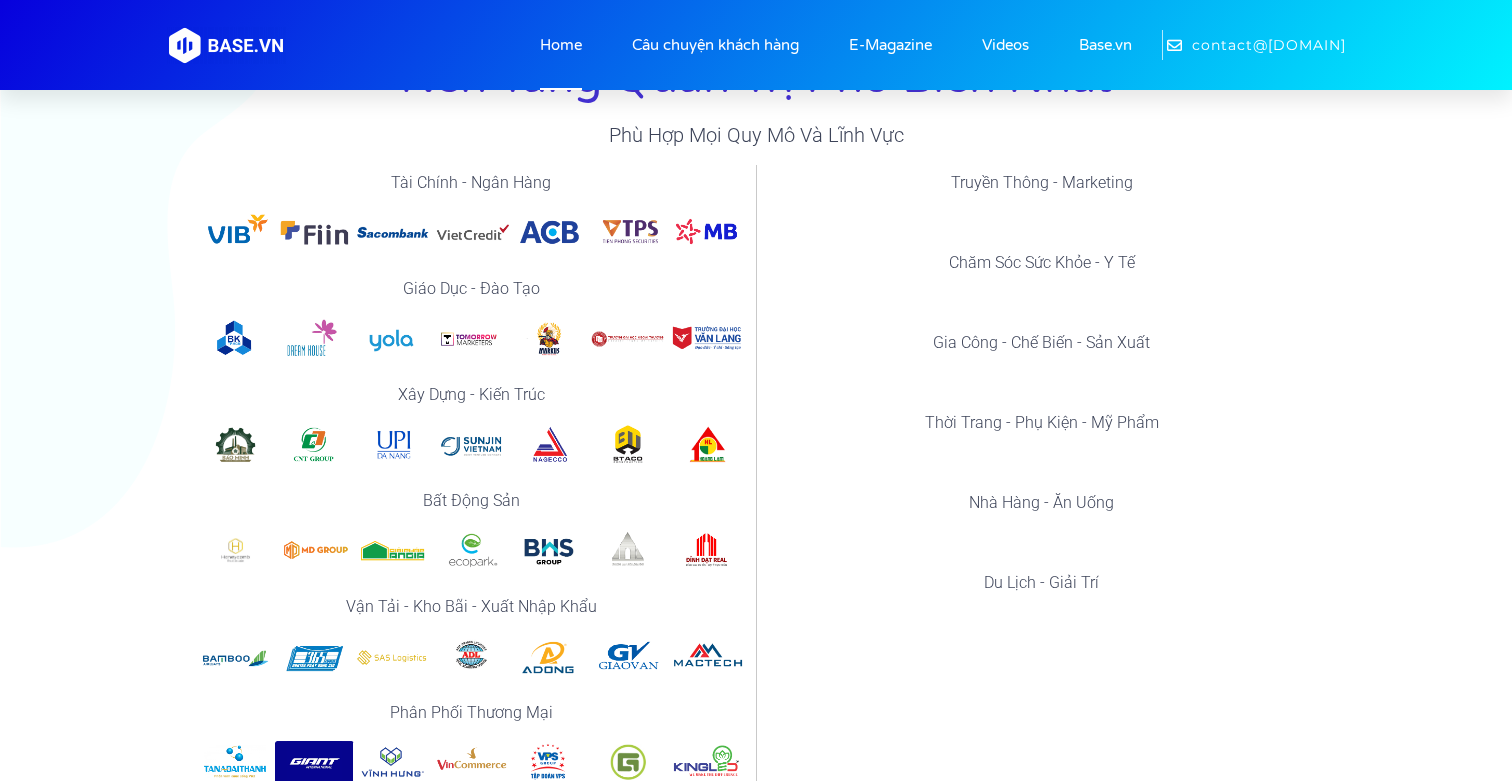 scroll, scrollTop: 490, scrollLeft: 0, axis: vertical 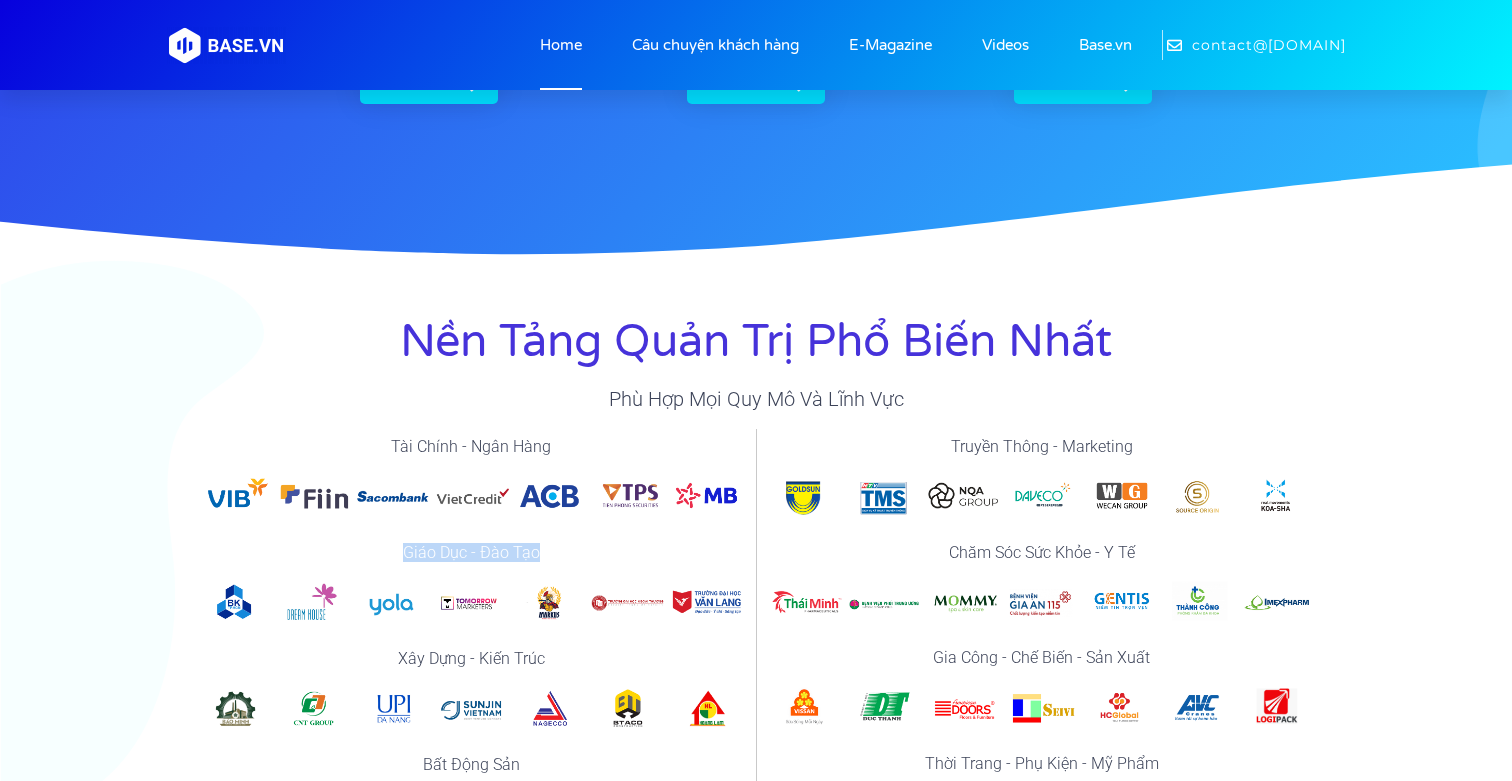 drag, startPoint x: 375, startPoint y: 548, endPoint x: 619, endPoint y: 548, distance: 244 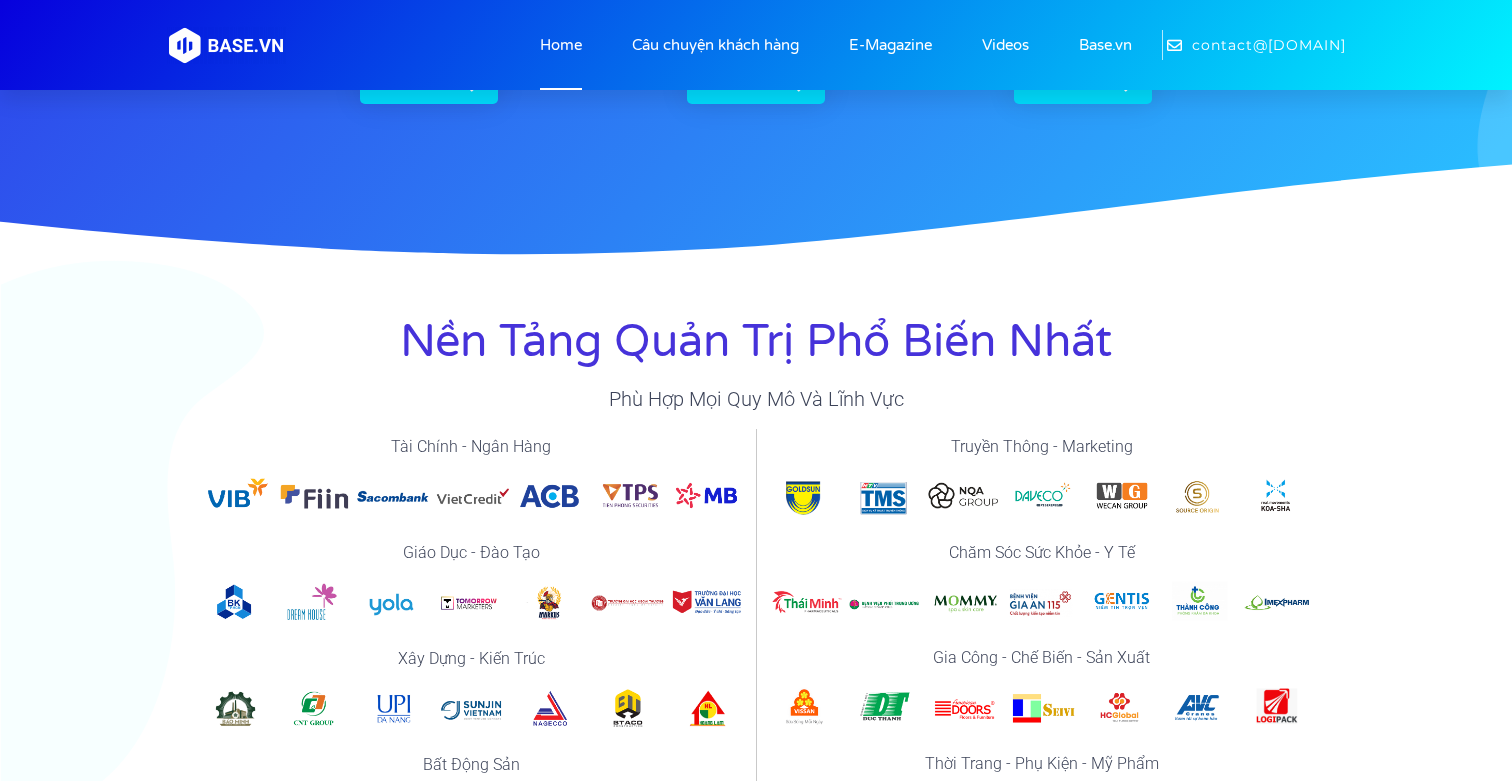 click on "Giáo dục - đào tạo" at bounding box center (471, 553) 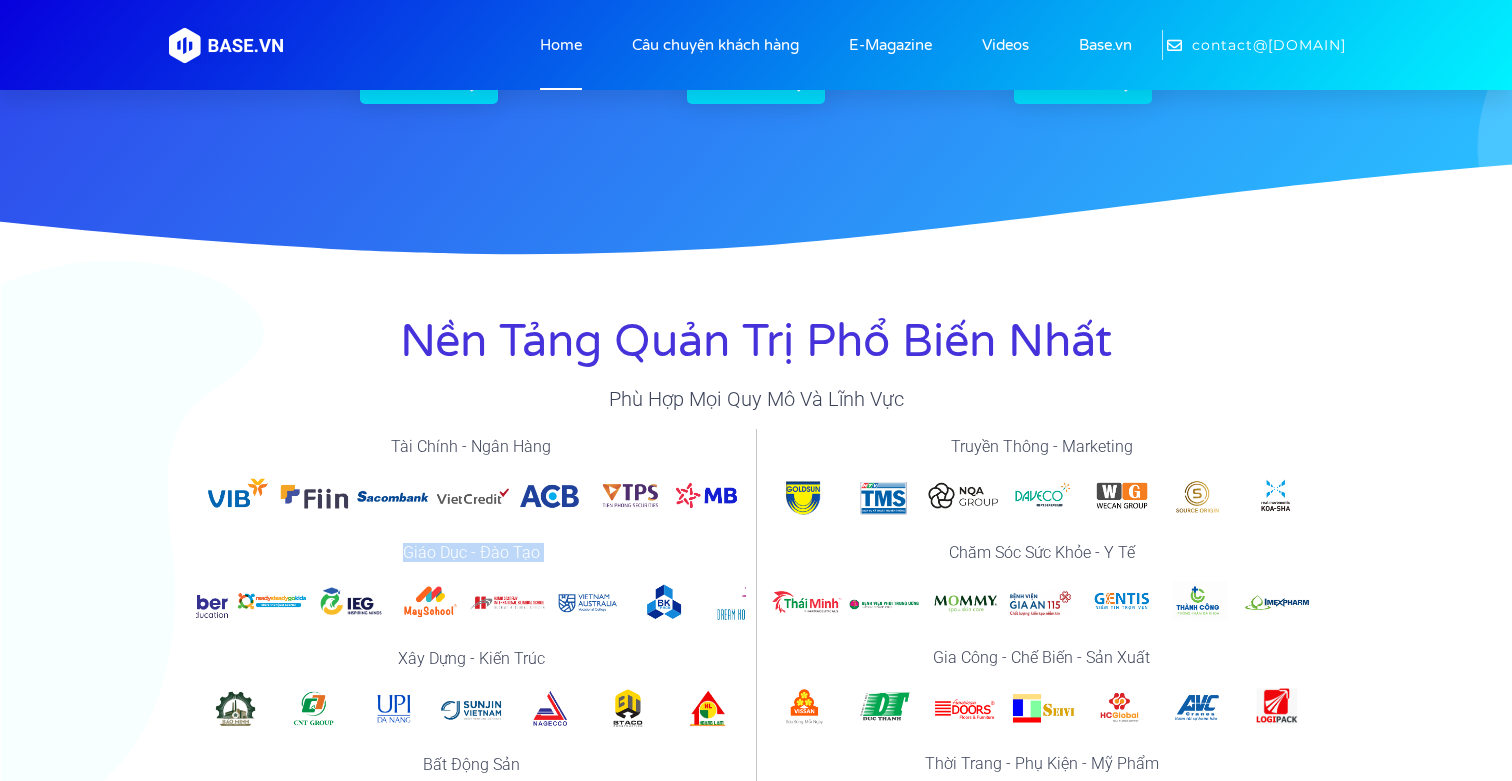 drag, startPoint x: 201, startPoint y: 599, endPoint x: 941, endPoint y: 604, distance: 740.0169 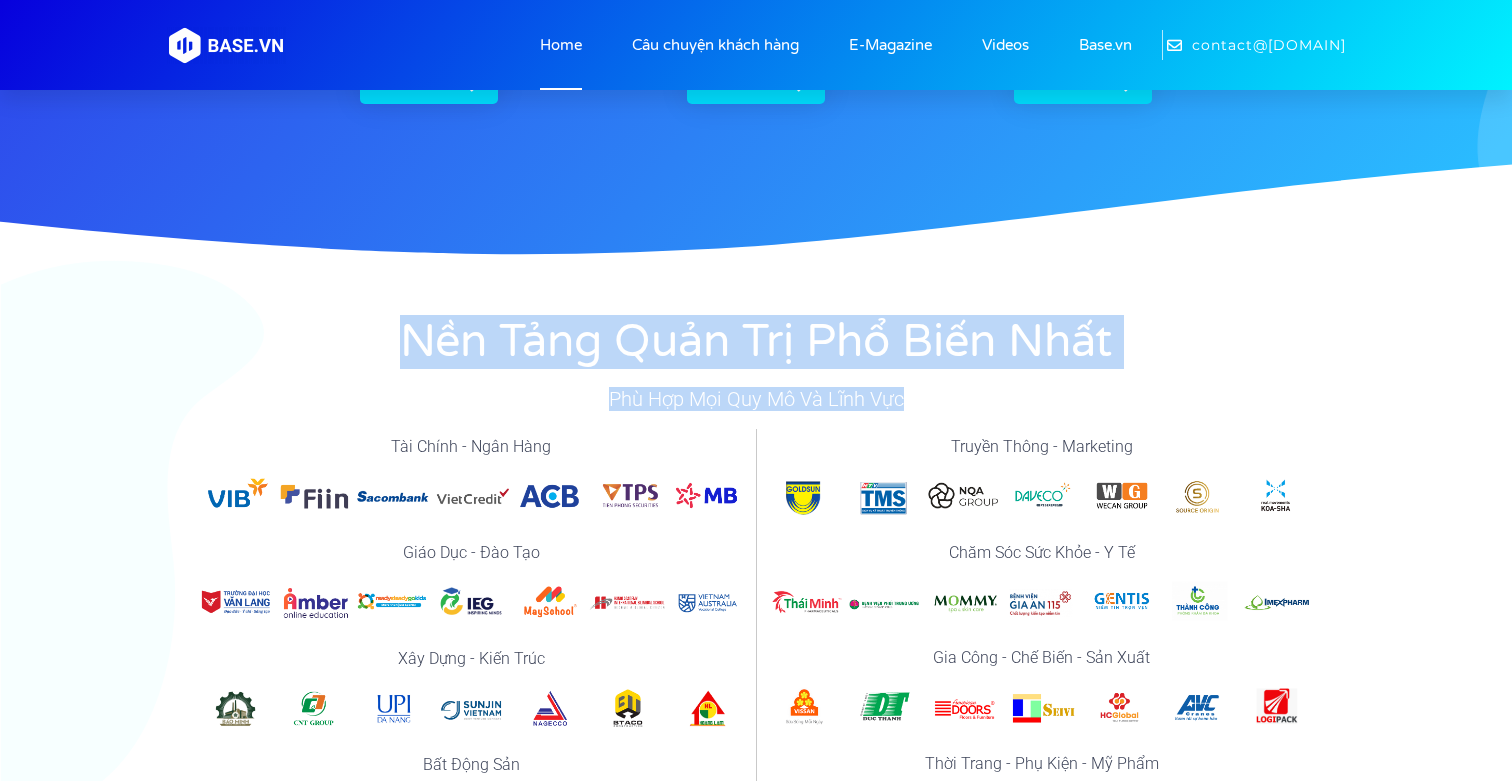 drag, startPoint x: 332, startPoint y: 351, endPoint x: 972, endPoint y: 417, distance: 643.3941 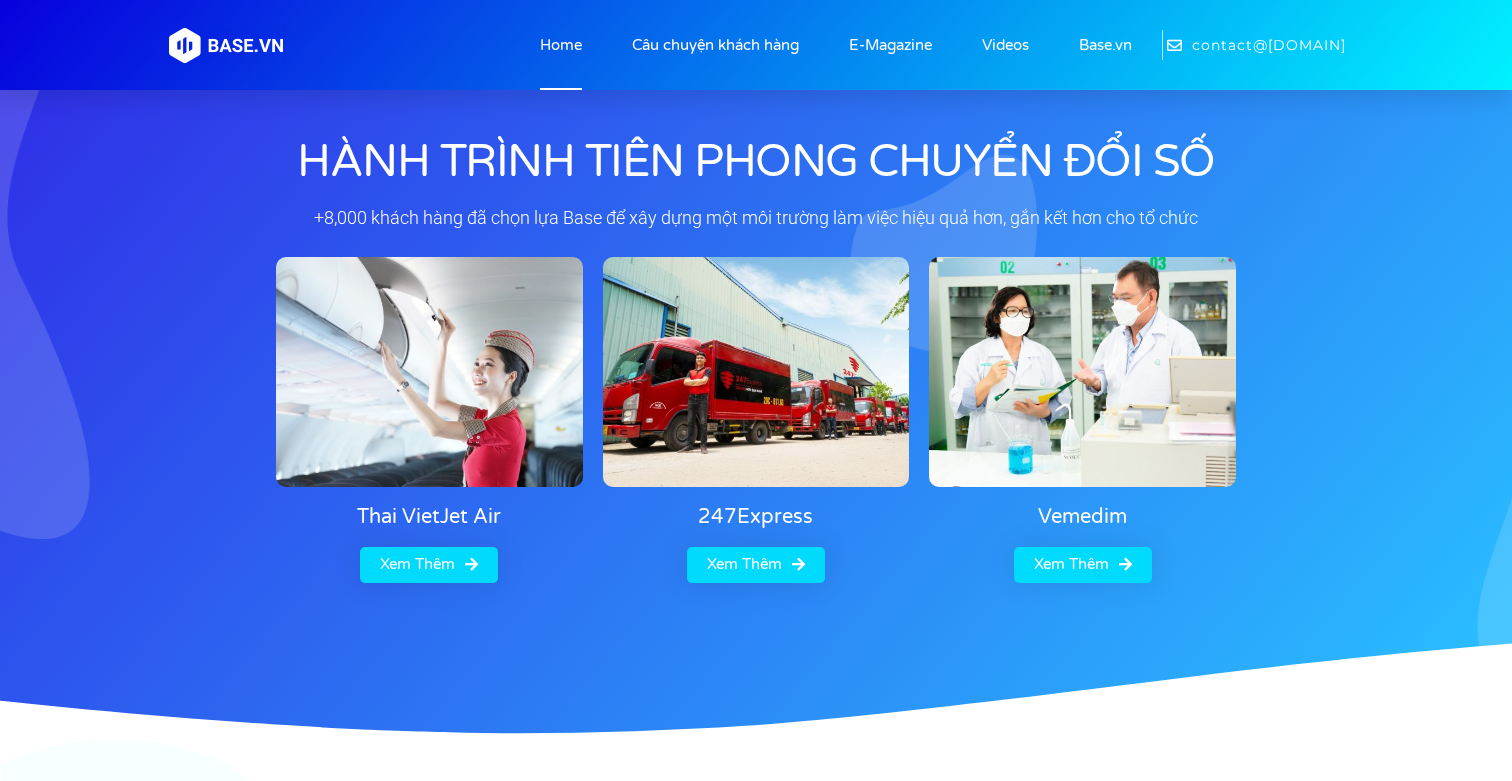 scroll, scrollTop: 0, scrollLeft: 0, axis: both 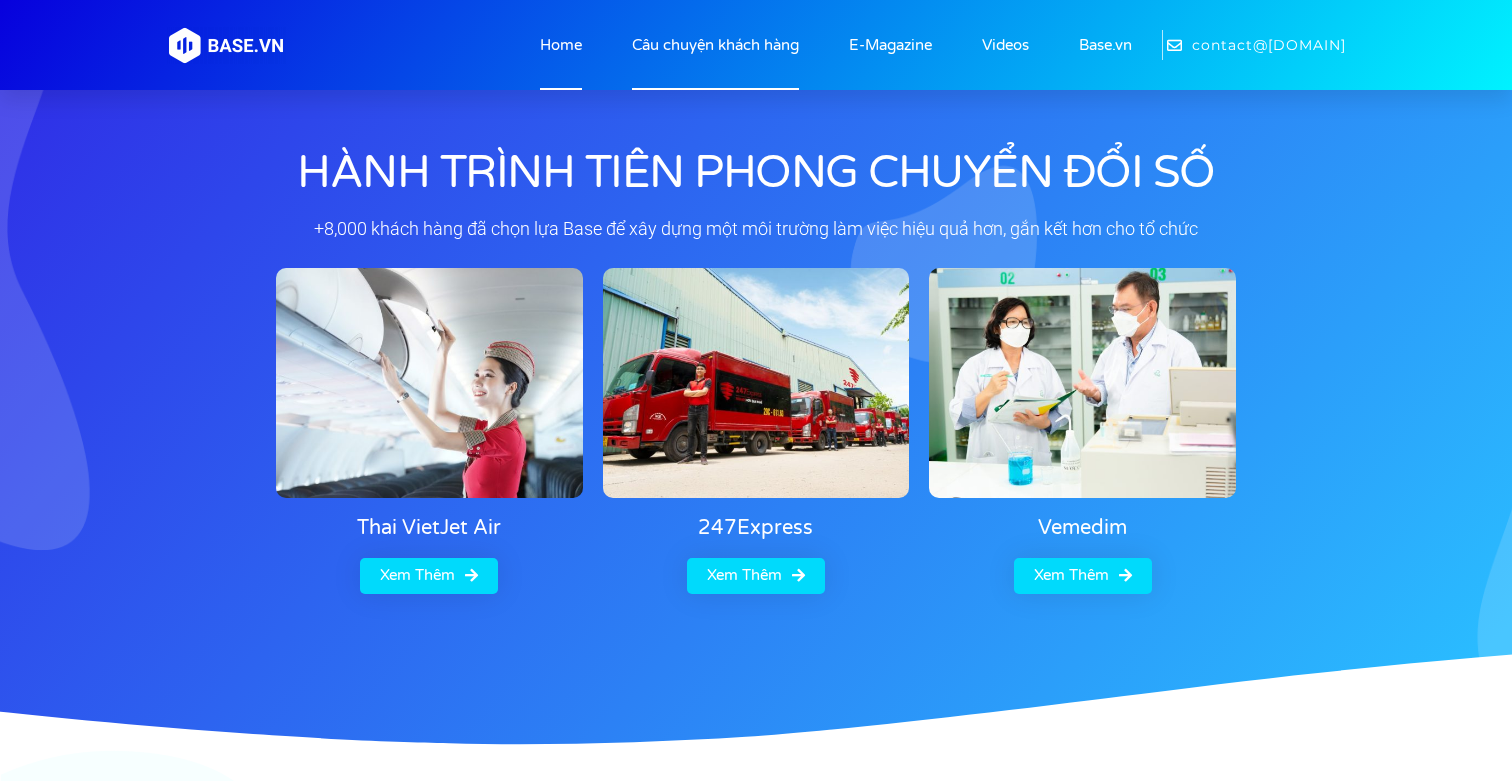 click on "Câu chuyện khách hàng" 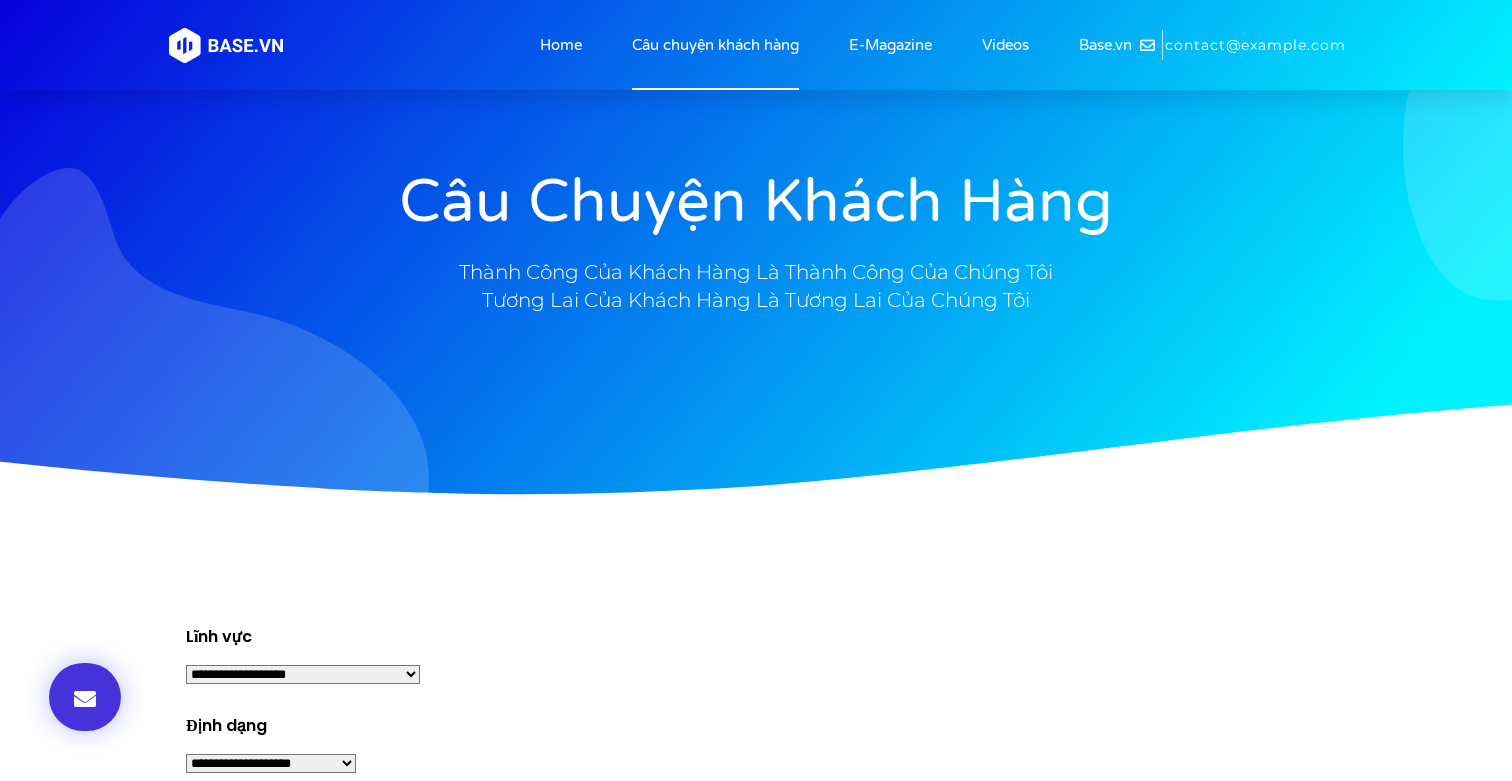 scroll, scrollTop: 0, scrollLeft: 0, axis: both 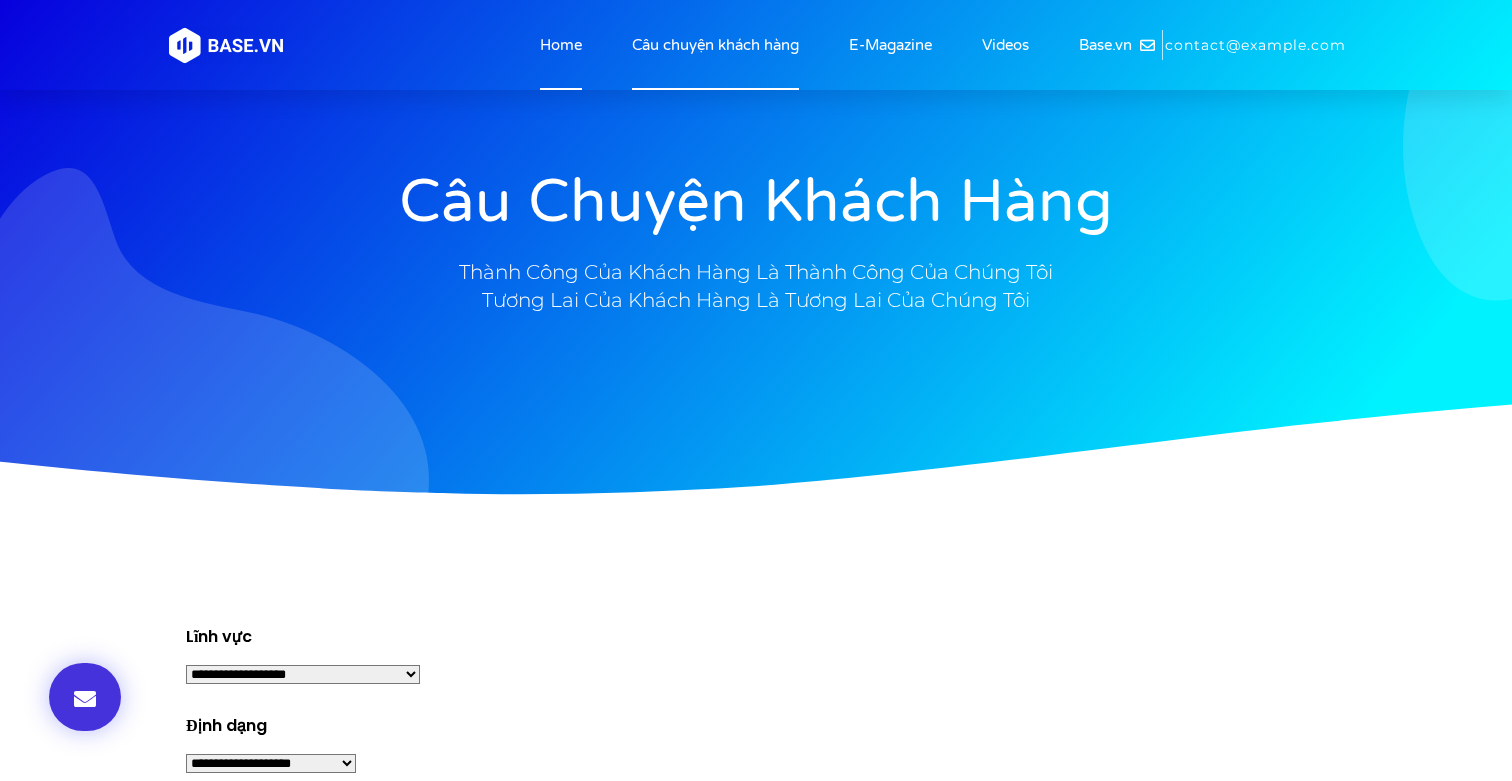click on "Home" 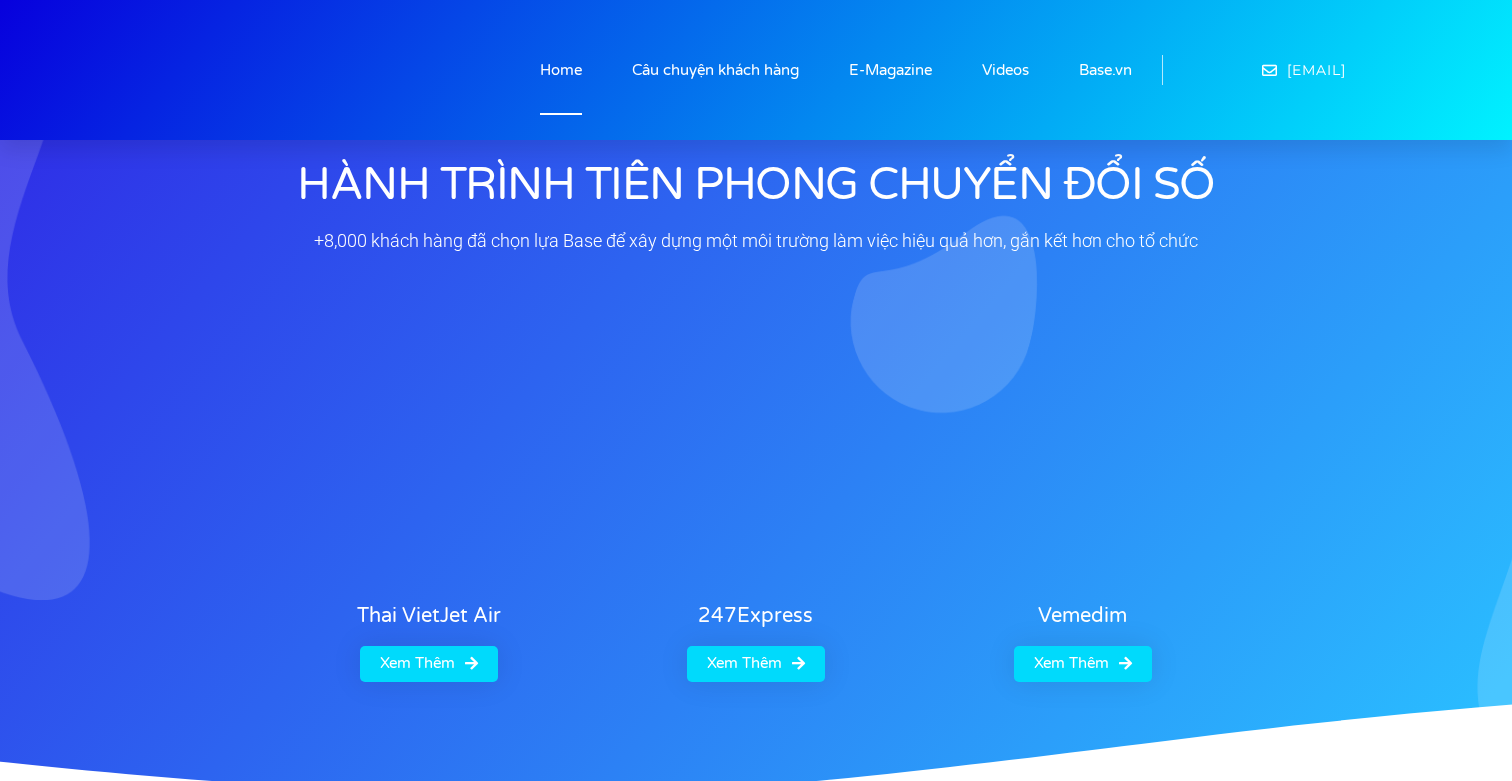 scroll, scrollTop: 0, scrollLeft: 0, axis: both 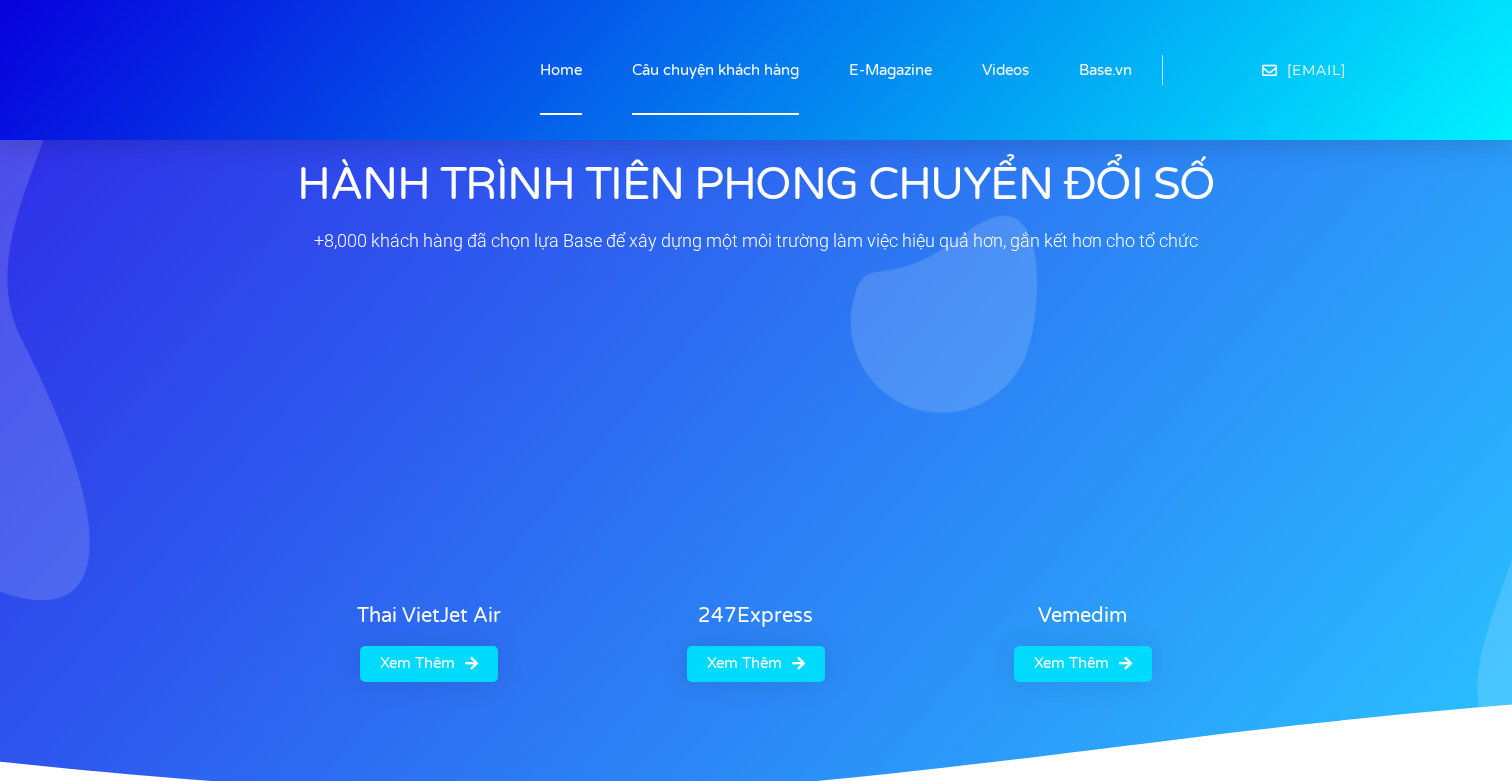 click on "Câu chuyện khách hàng" 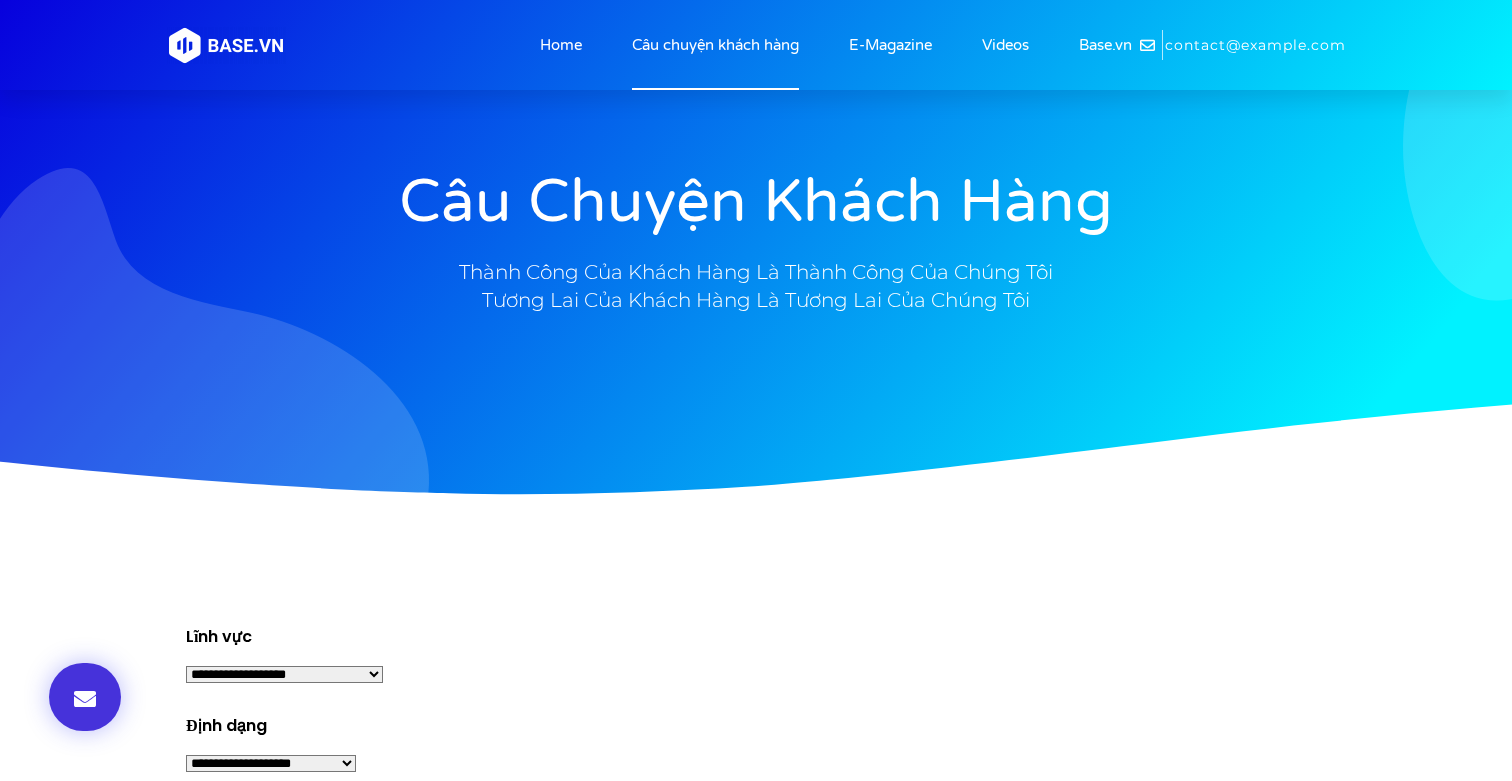 scroll, scrollTop: 0, scrollLeft: 0, axis: both 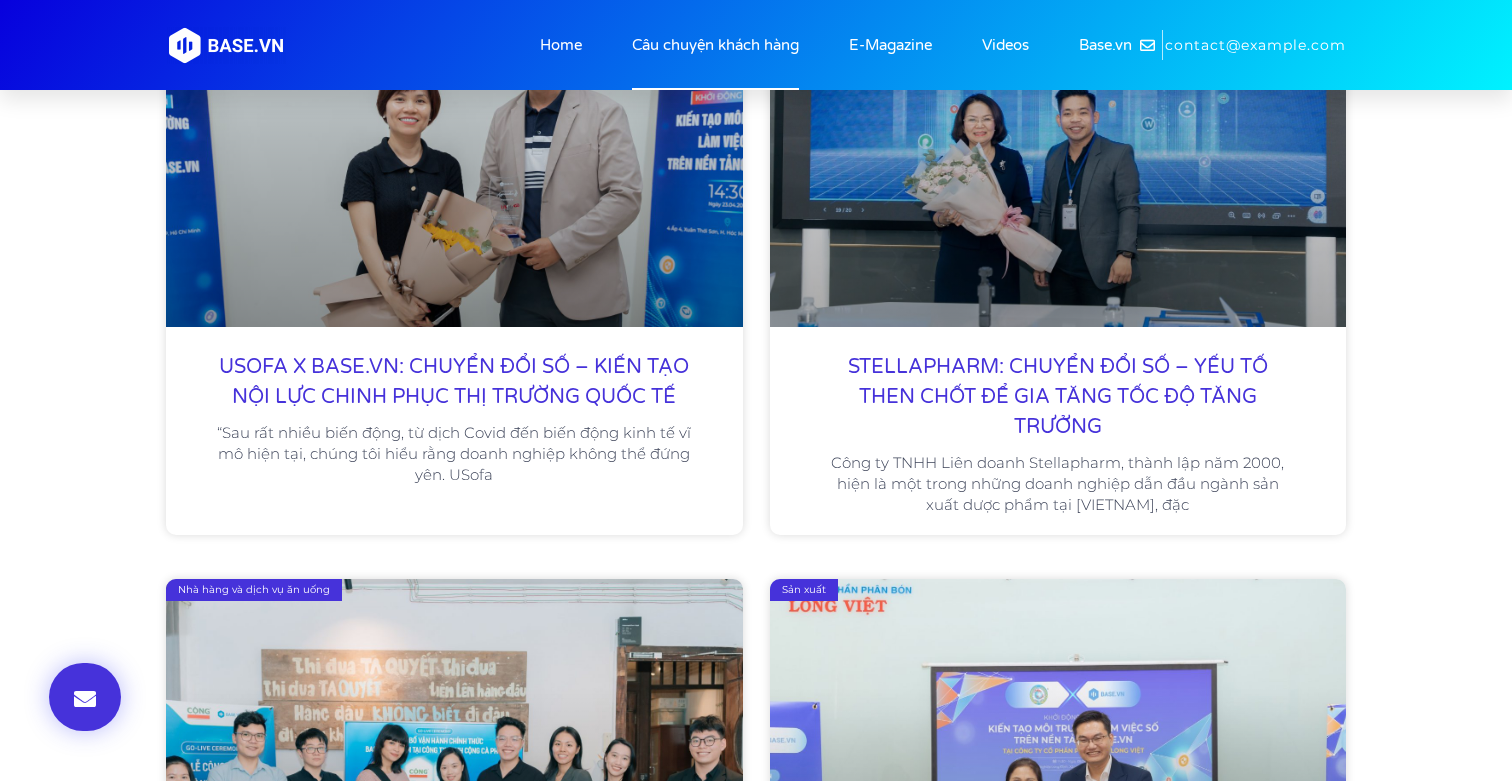 click on "Xây dựng
‘Xây’ doanh nghiệp như xây công trình: Tre Nghệ và chiến lược chuyển đổi từ gốc
Sản xuất
SÀI GÒN XANH: 86% NHÂN SỰ CHỦ ĐỘNG SỬ DỤNG BASE.VN, ĐẶT NỀN MÓNG CHO MỘT HỆ SINH THÁI SỐ HOÀN CHỈNH
“Chúng tôi không triển khai Base để dùng một phần mềm – mà để thiết lập lại cách doanh nghiệp này vận hành từ bên trong.” Anh [NAME]
Phân phối - Thương mại
USOFA x BASE.VN: CHUYỂN ĐỔI SỐ – KIẾN TẠO NỘI LỰC CHINH PHỤC THỊ TRƯỜNG QUỐC TẾ
“Sau rất nhiều biến động, từ dịch Covid đến biến động kinh tế vĩ mô hiện tại, chúng tôi hiểu rằng doanh nghiệp không thể đứng yên. USofa" at bounding box center (756, 4215) 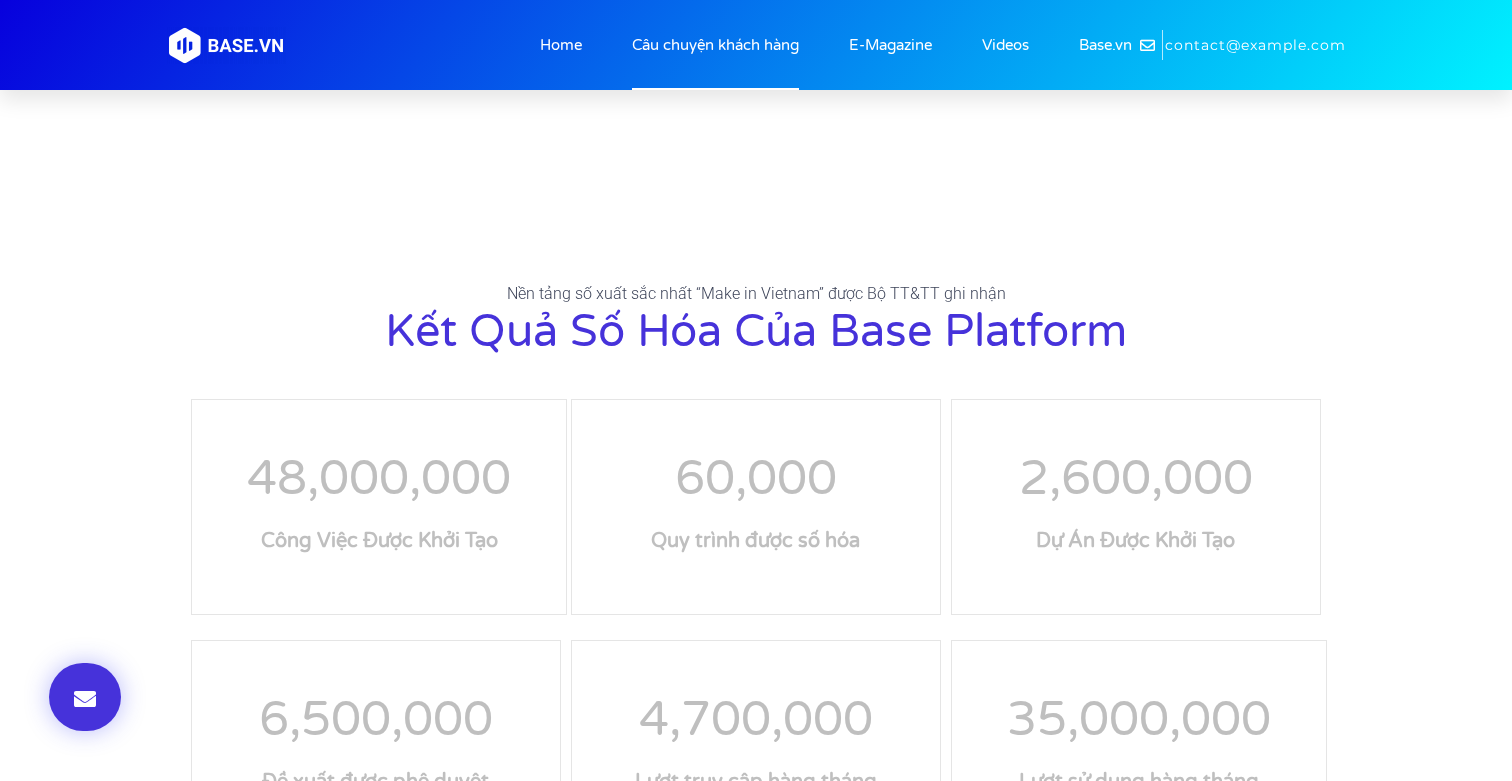 scroll, scrollTop: 10874, scrollLeft: 0, axis: vertical 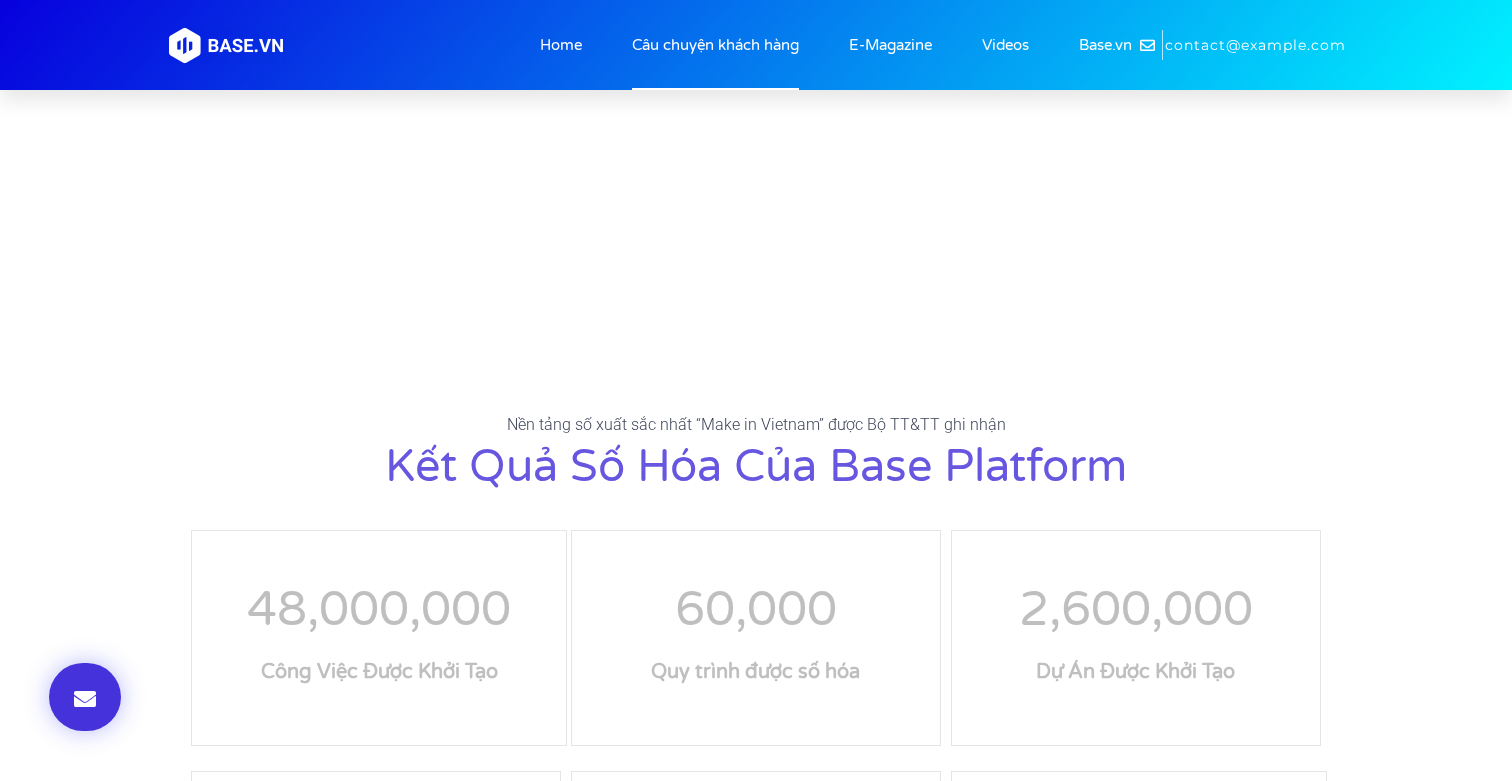 click on "Nền tảng số xuất sắc nhất “Make in Vietnam” được Bộ TT&TT ghi nhận
Kết quả số hóa của Base Platform
48,000,000
Công Việc Được Khởi Tạo
60,000
Quy trình được số hóa
2,600,000
Dự Án Được Khởi Tạo​​
6,500,000
Đề xuất được phê duyệt
4,700,000" at bounding box center (756, 703) 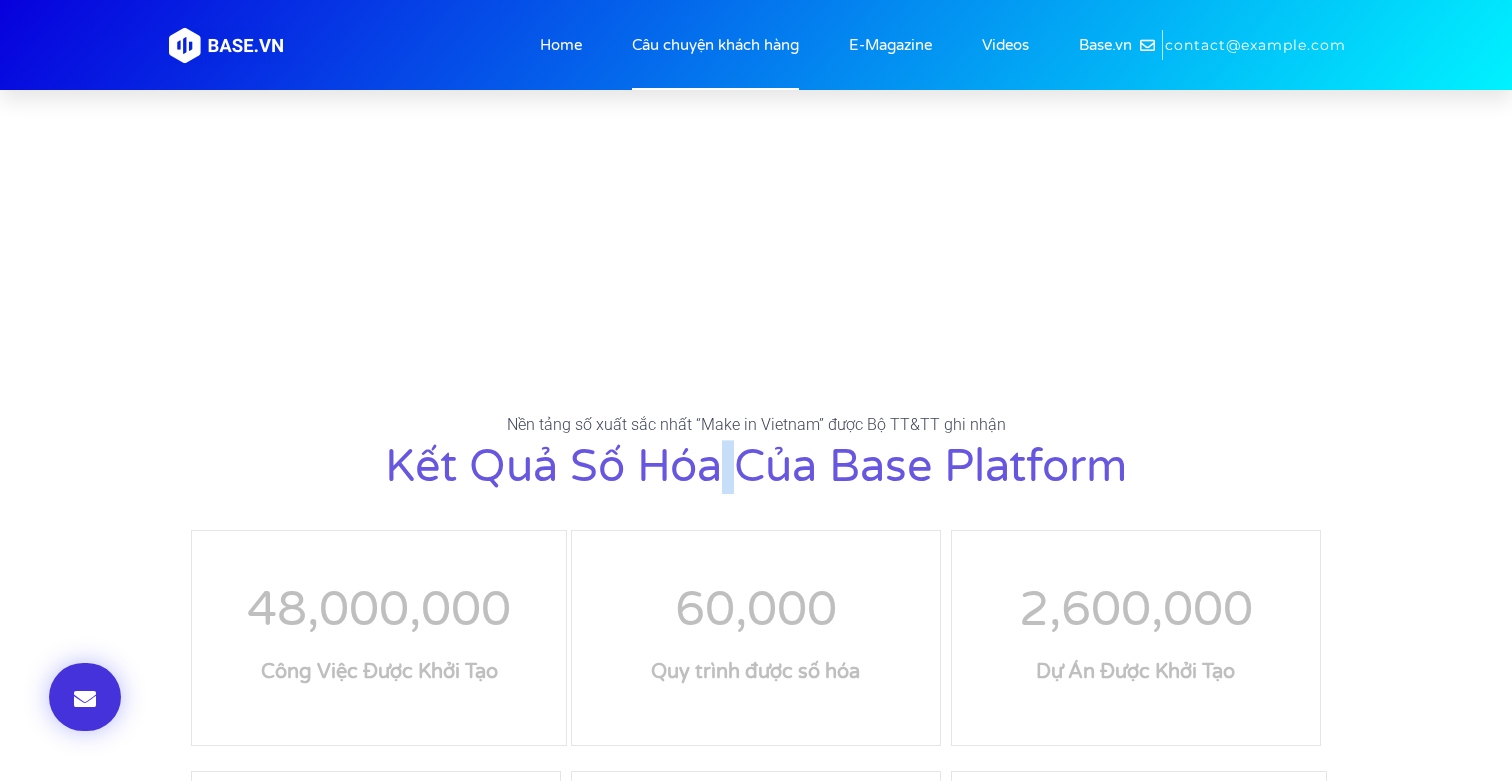 click on "Kết quả số hóa của Base Platform" at bounding box center (756, 467) 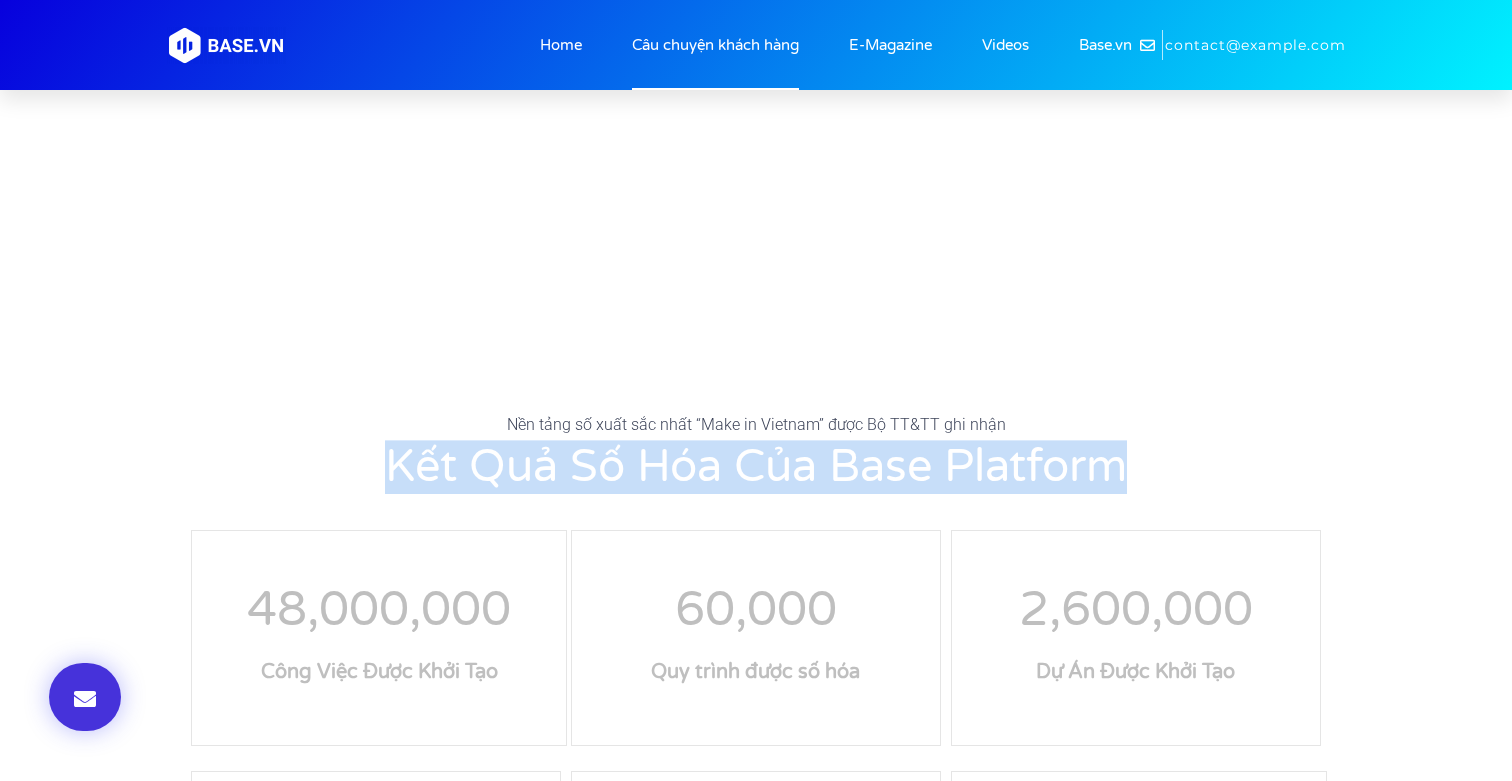 scroll, scrollTop: 11475, scrollLeft: 0, axis: vertical 